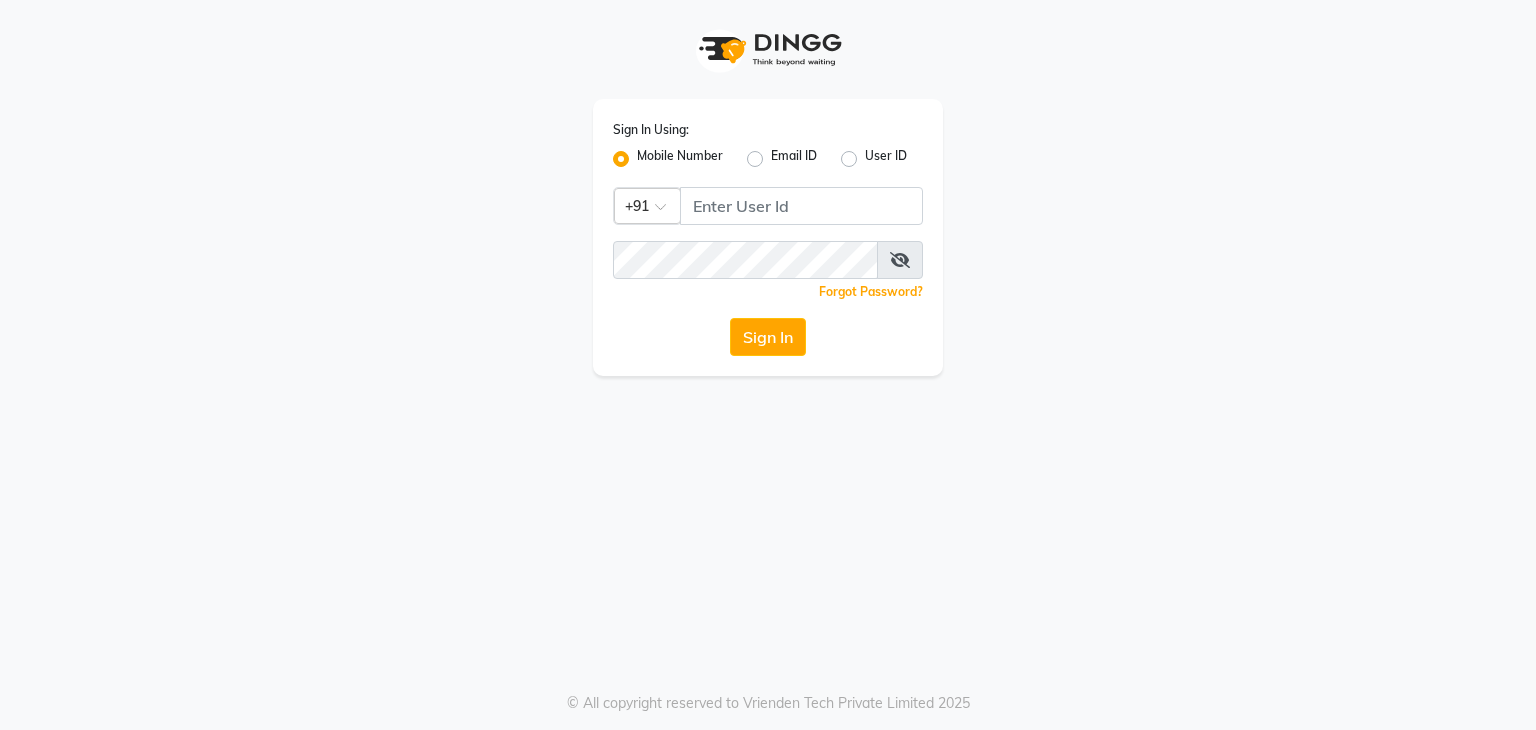 click 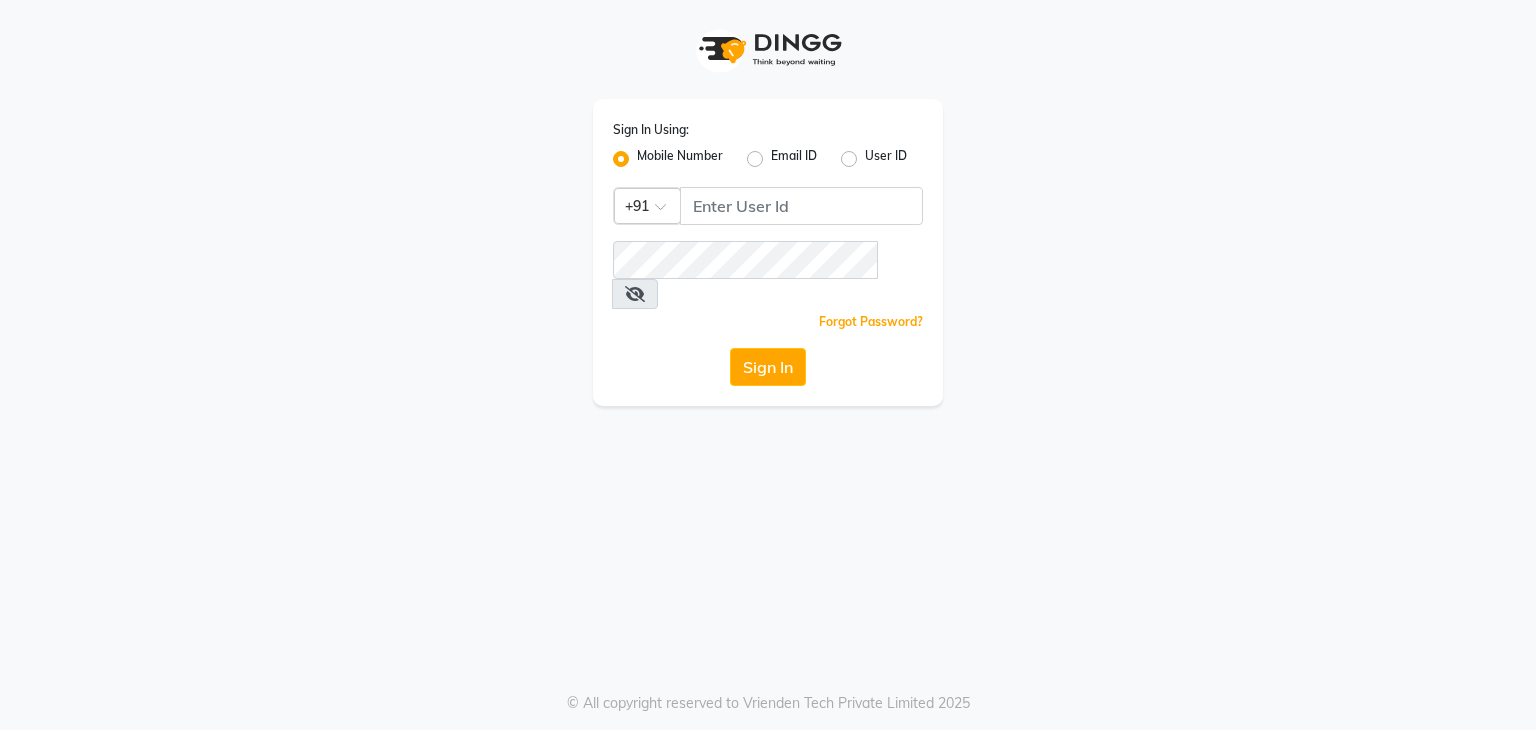 scroll, scrollTop: 0, scrollLeft: 0, axis: both 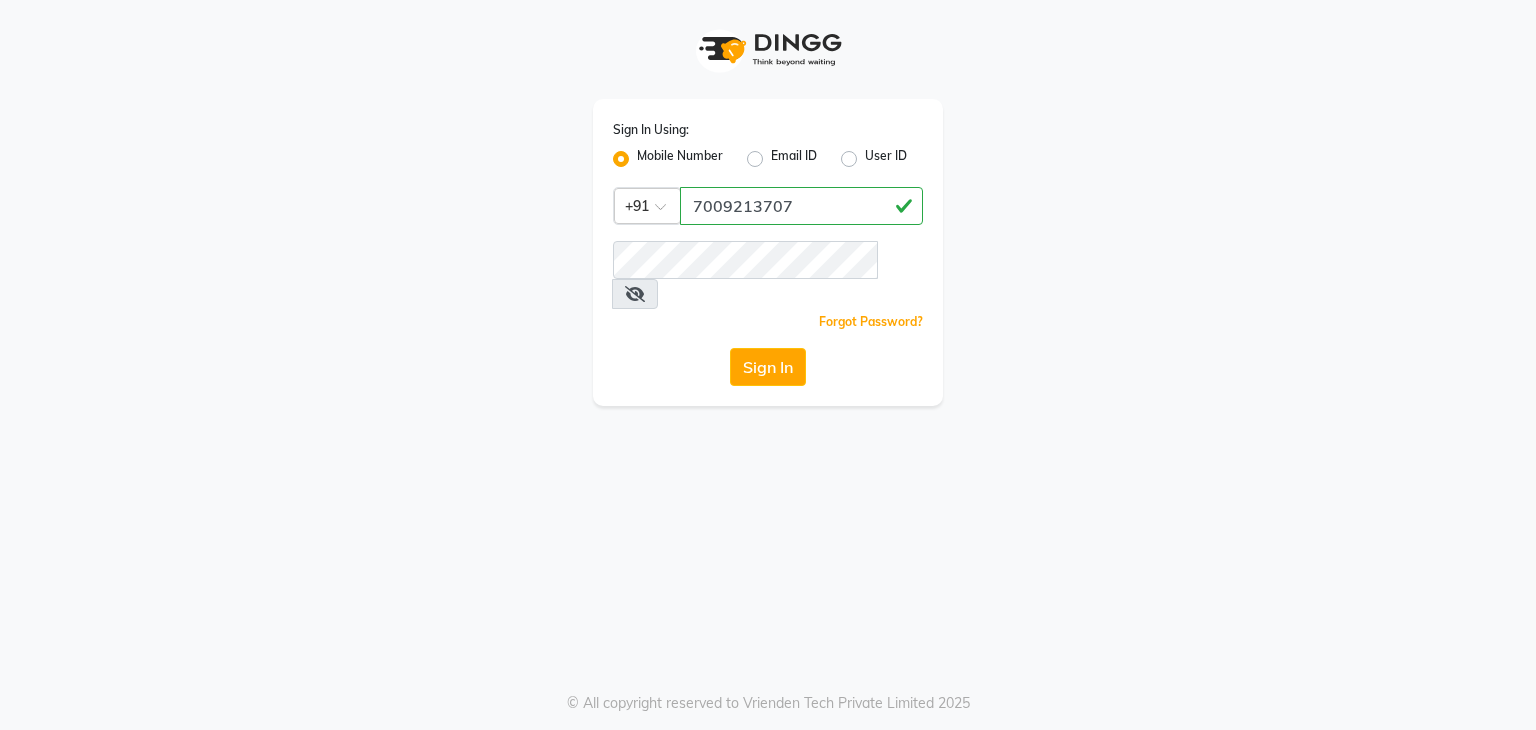 click on "7009213707" 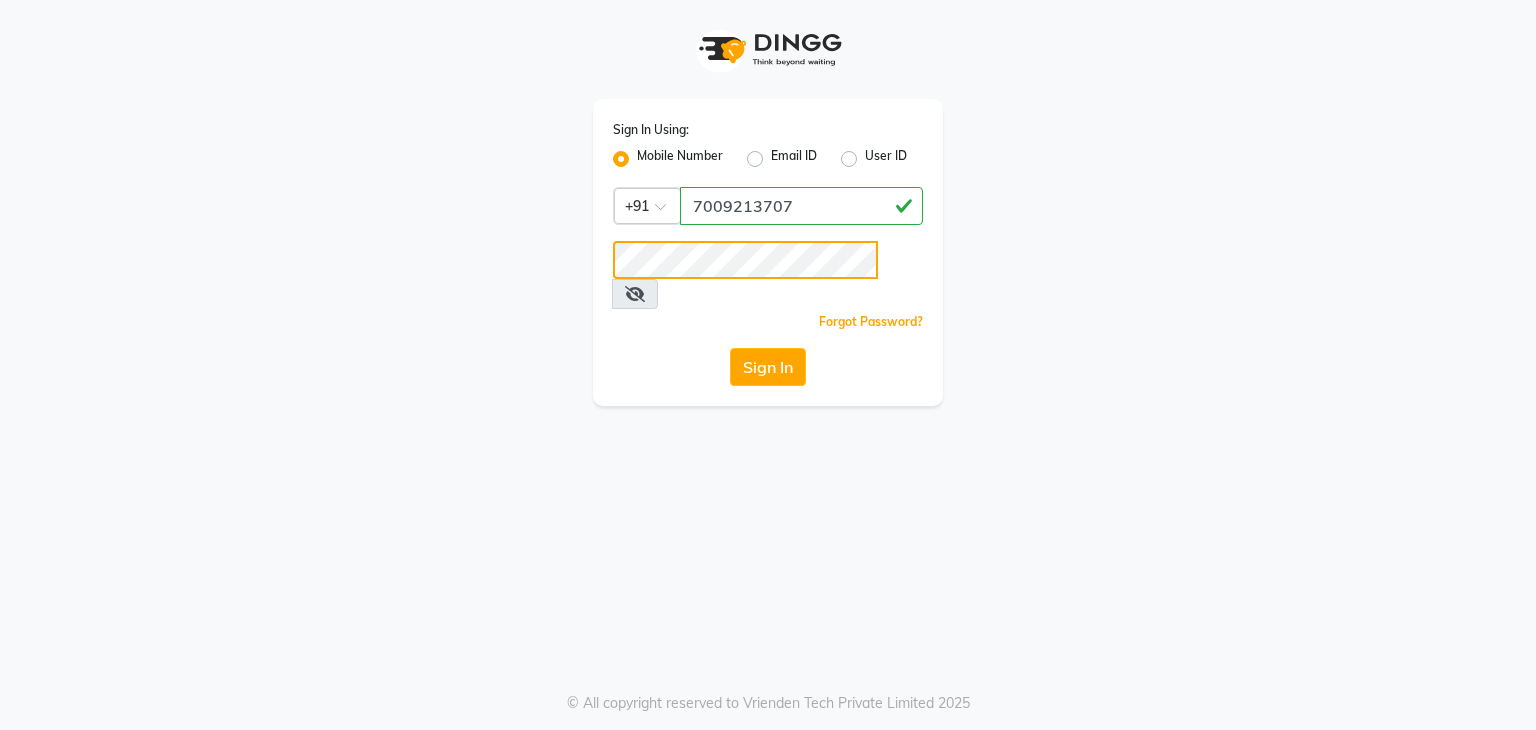 click on "Sign In" 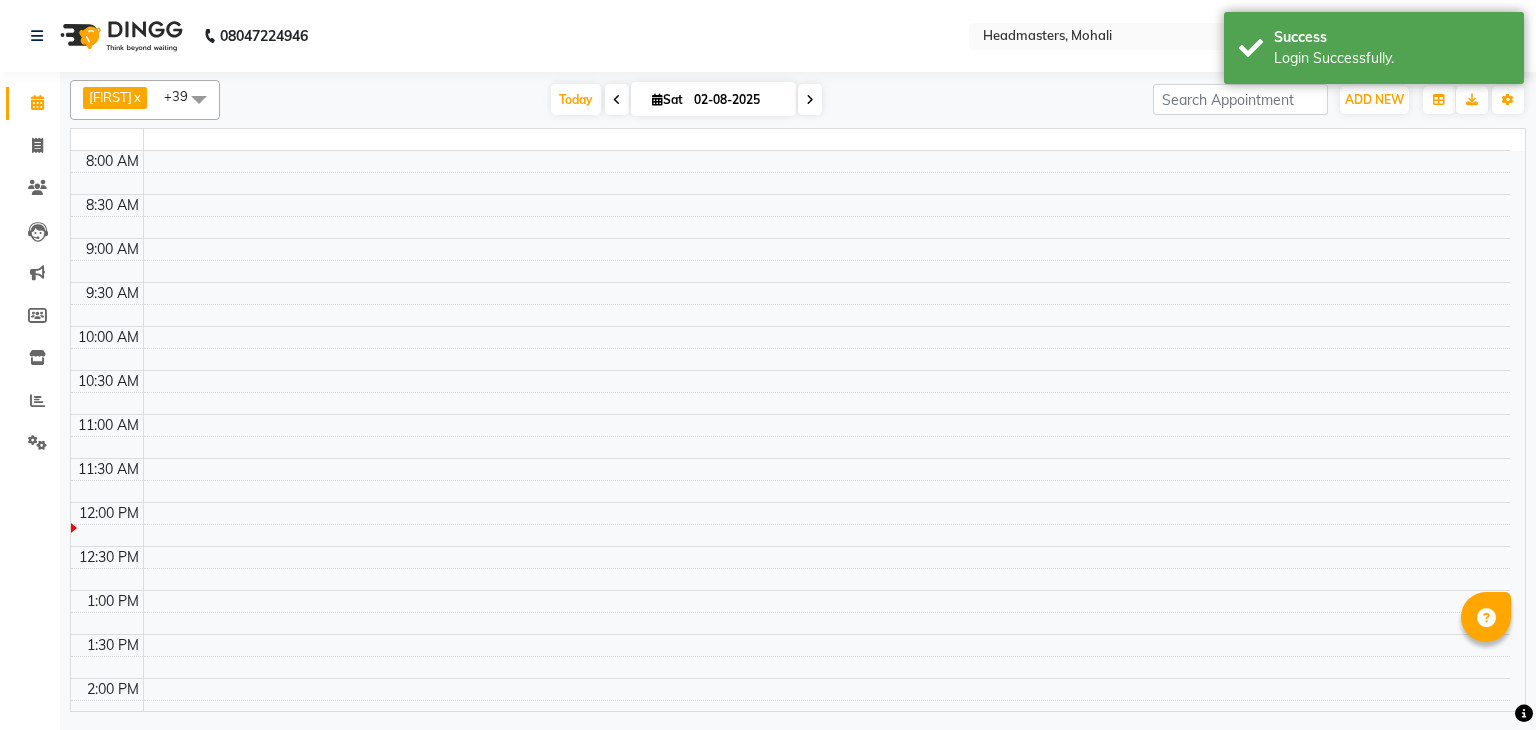 select on "en" 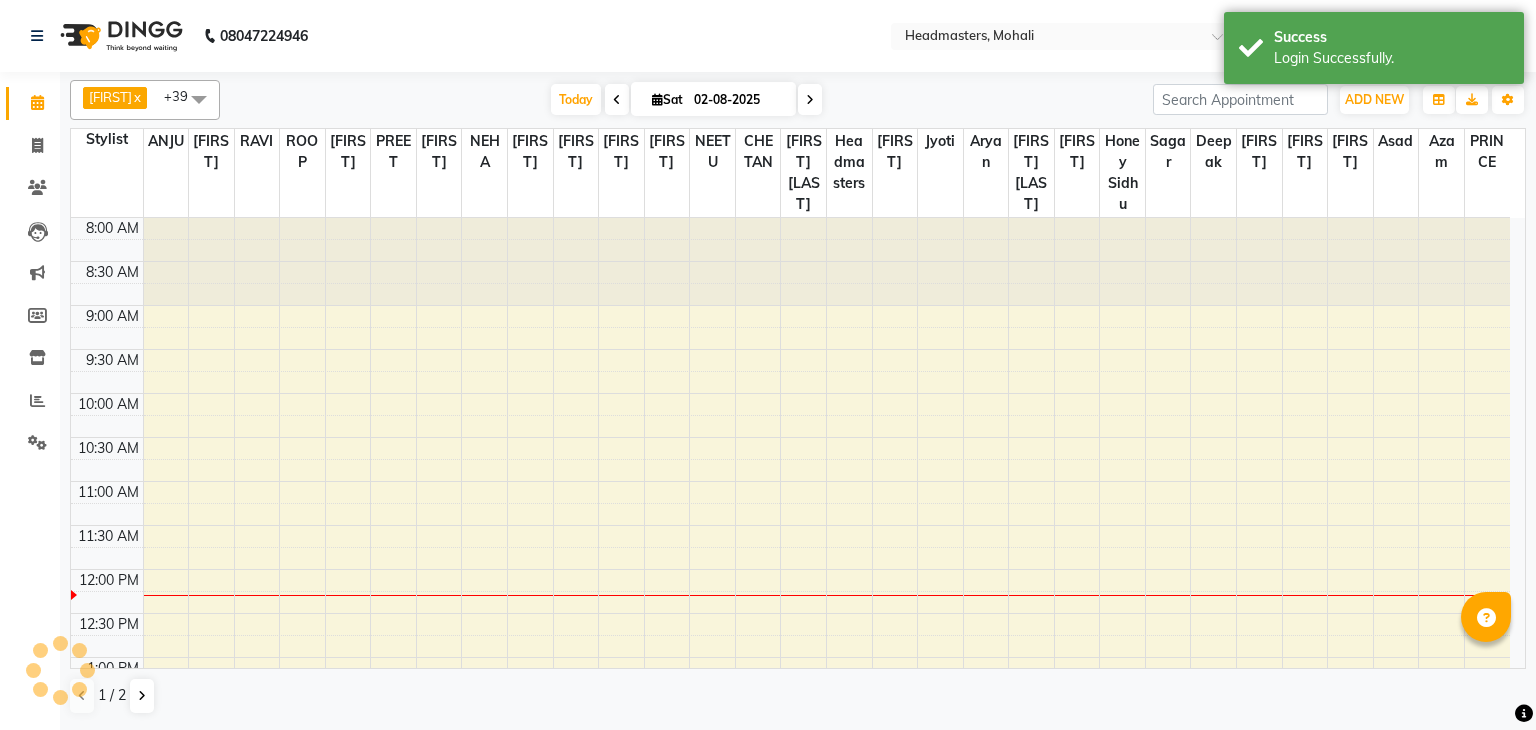 scroll, scrollTop: 0, scrollLeft: 0, axis: both 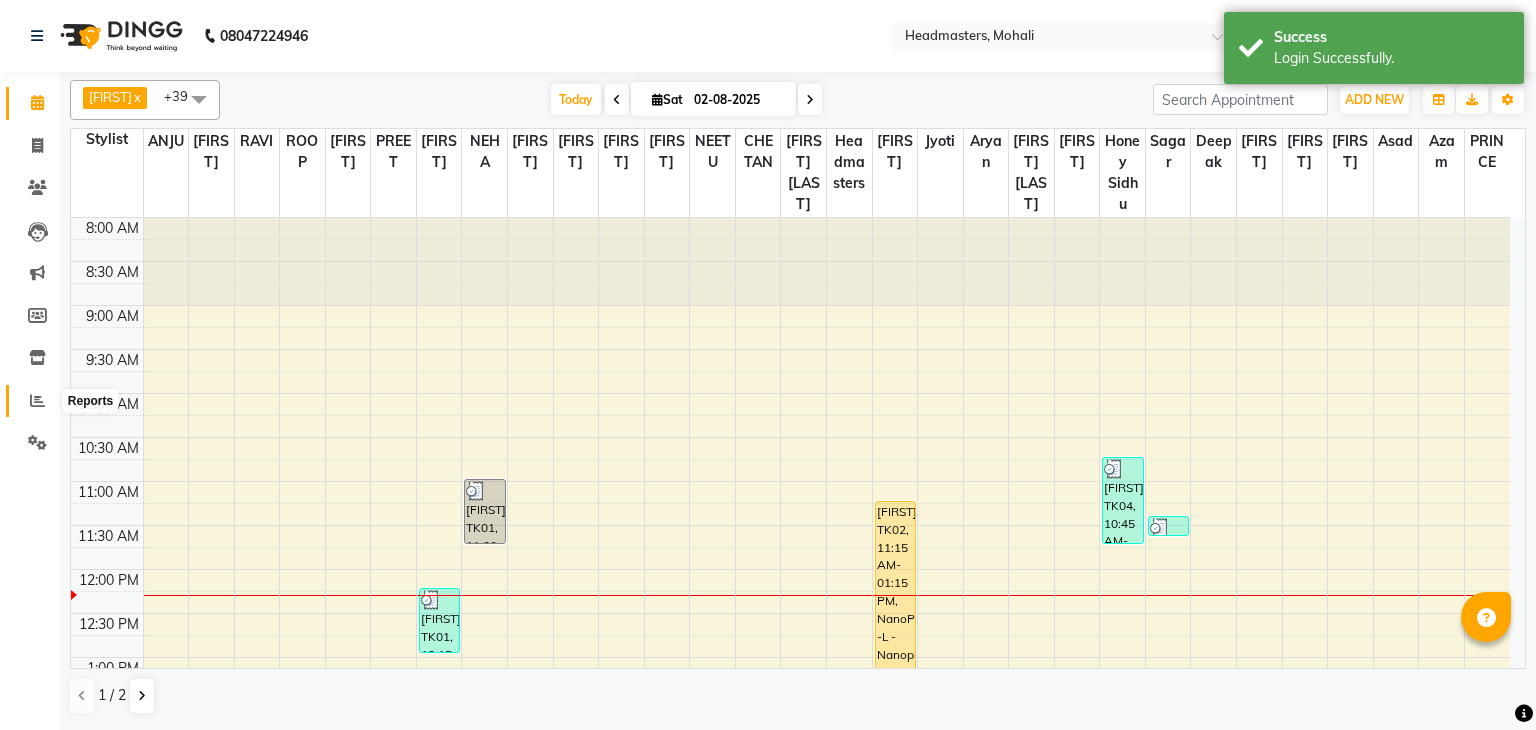 click 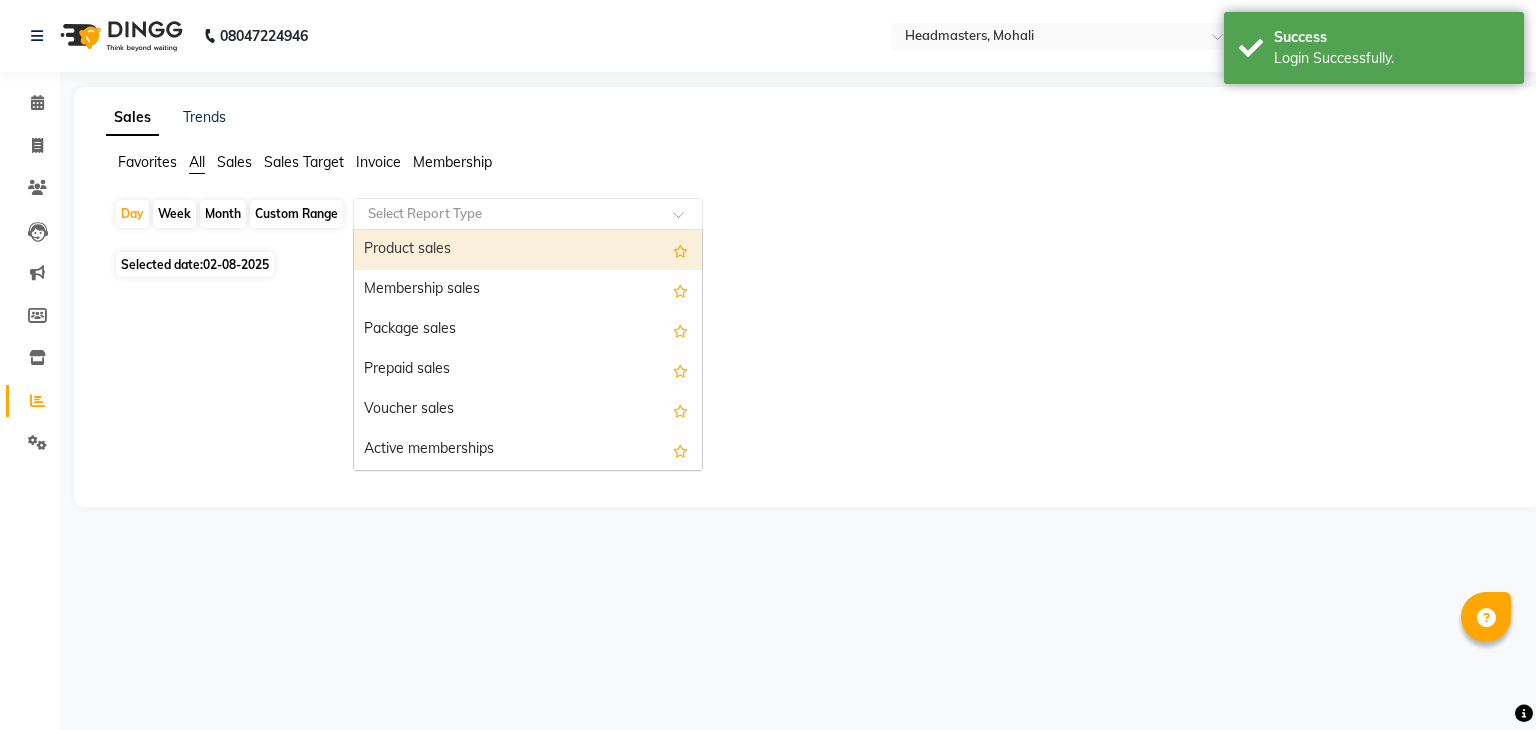 click 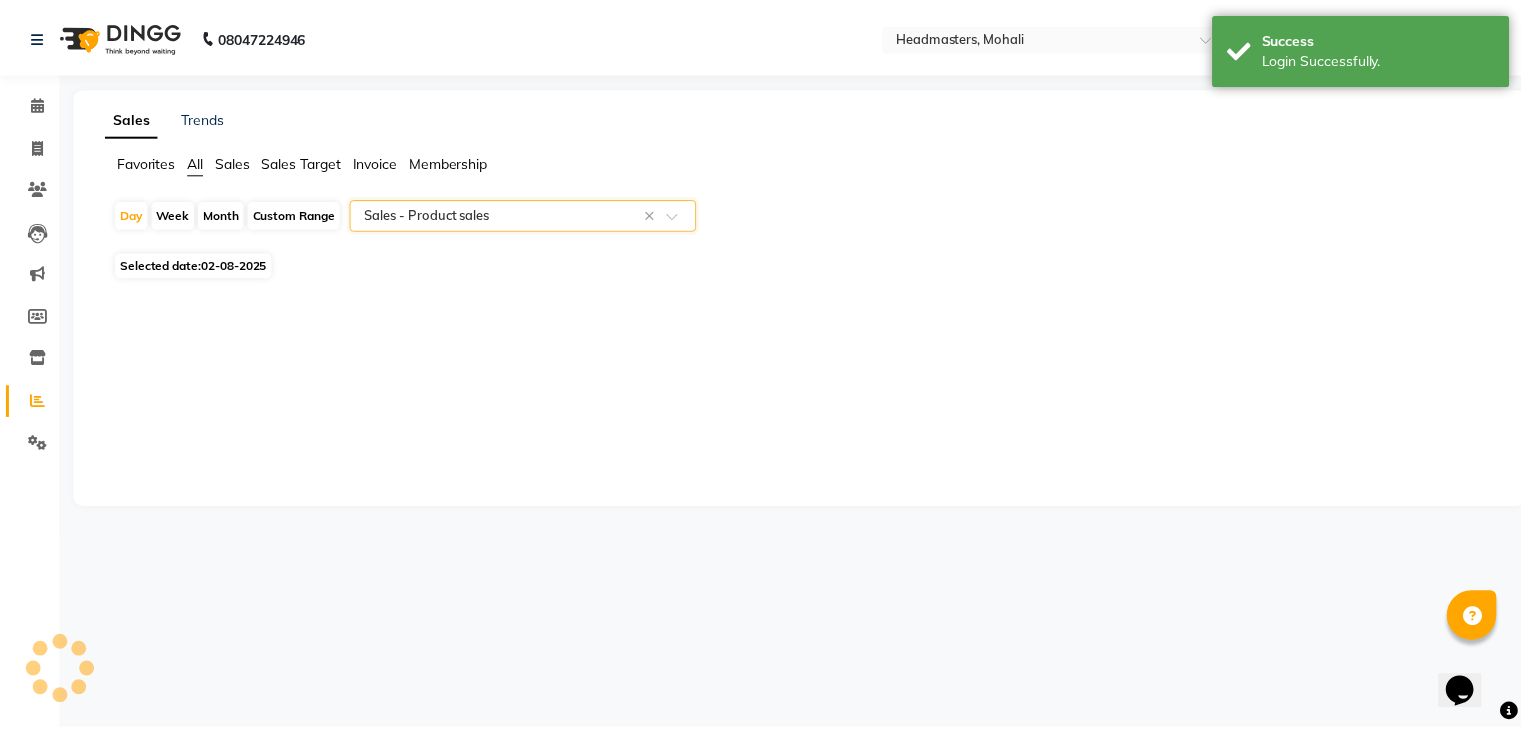 scroll, scrollTop: 0, scrollLeft: 0, axis: both 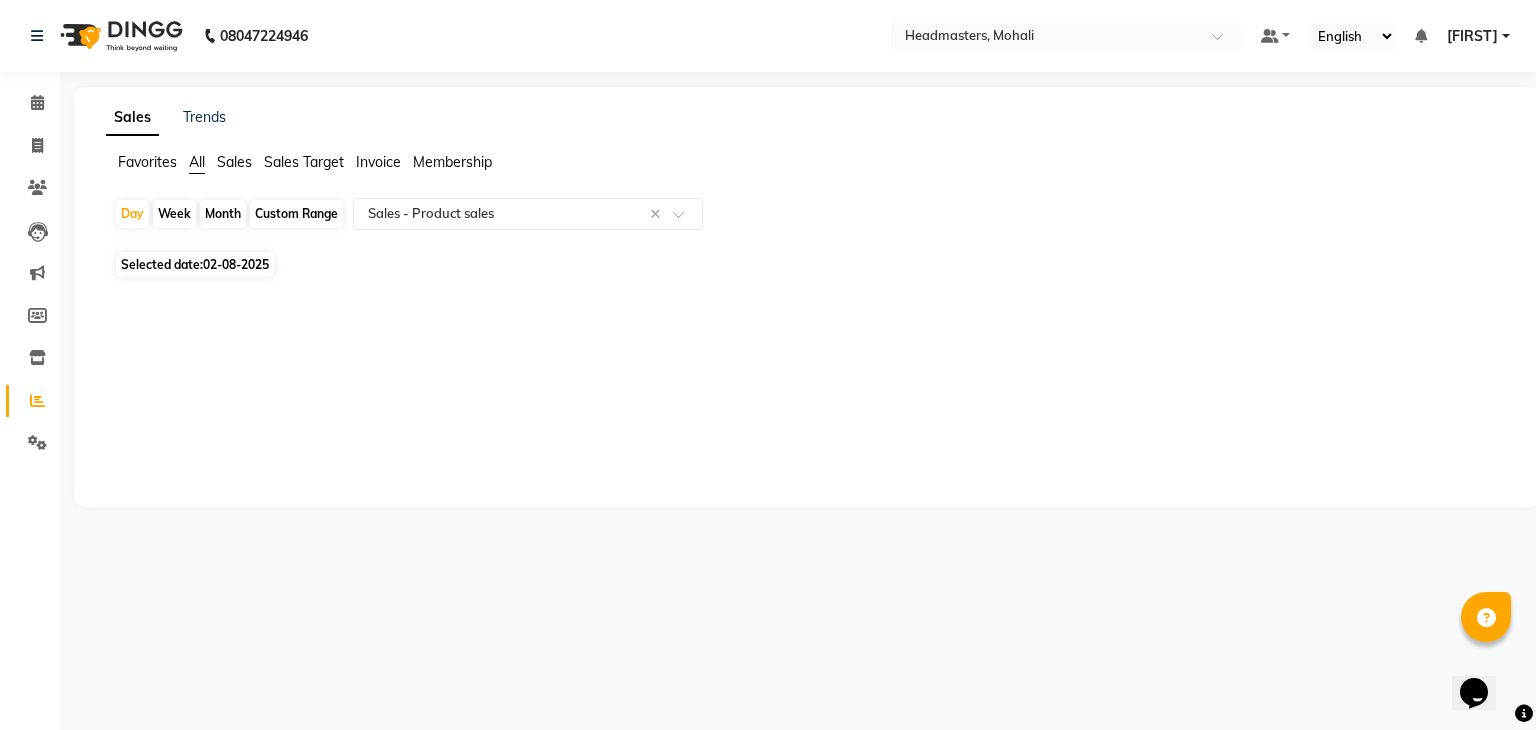 click on "02-08-2025" 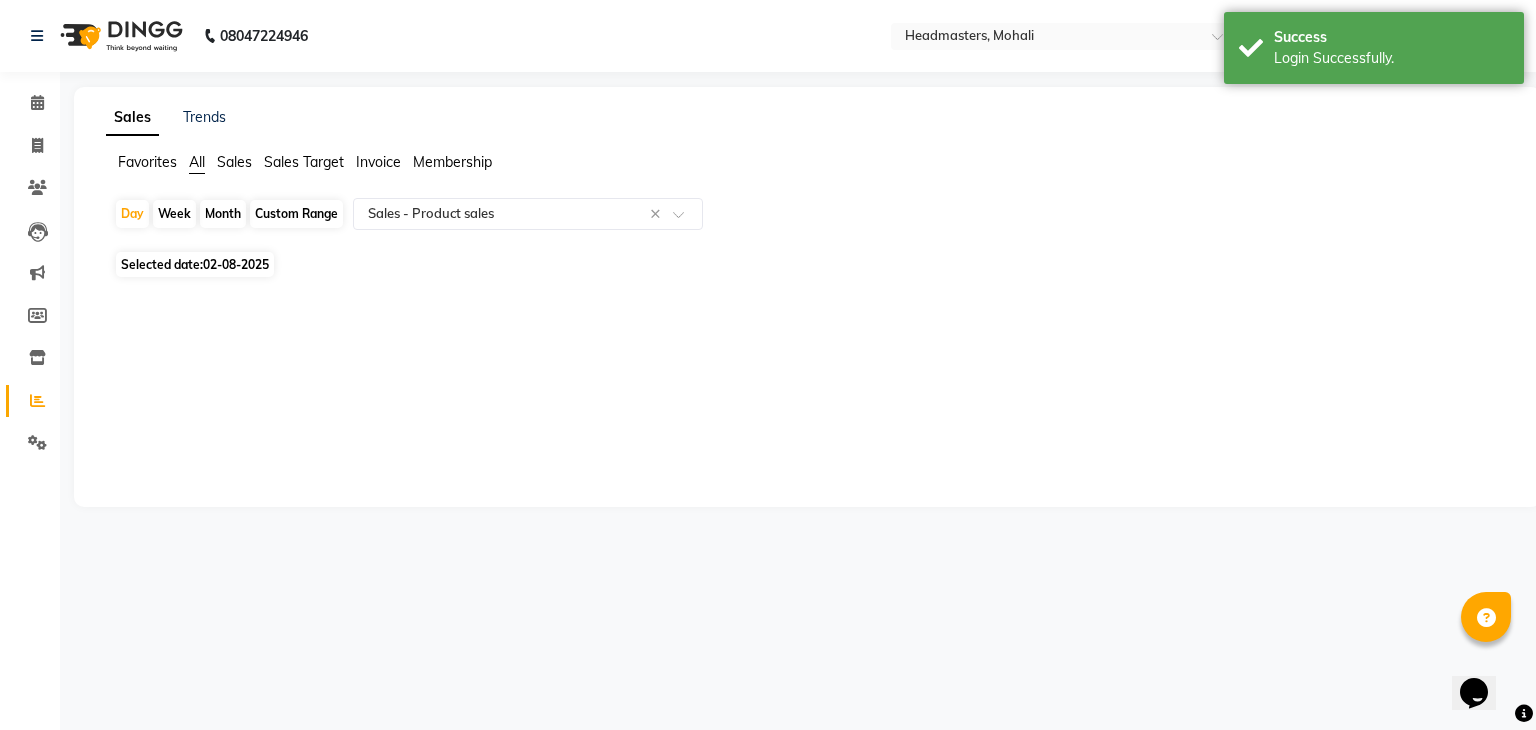 select on "8" 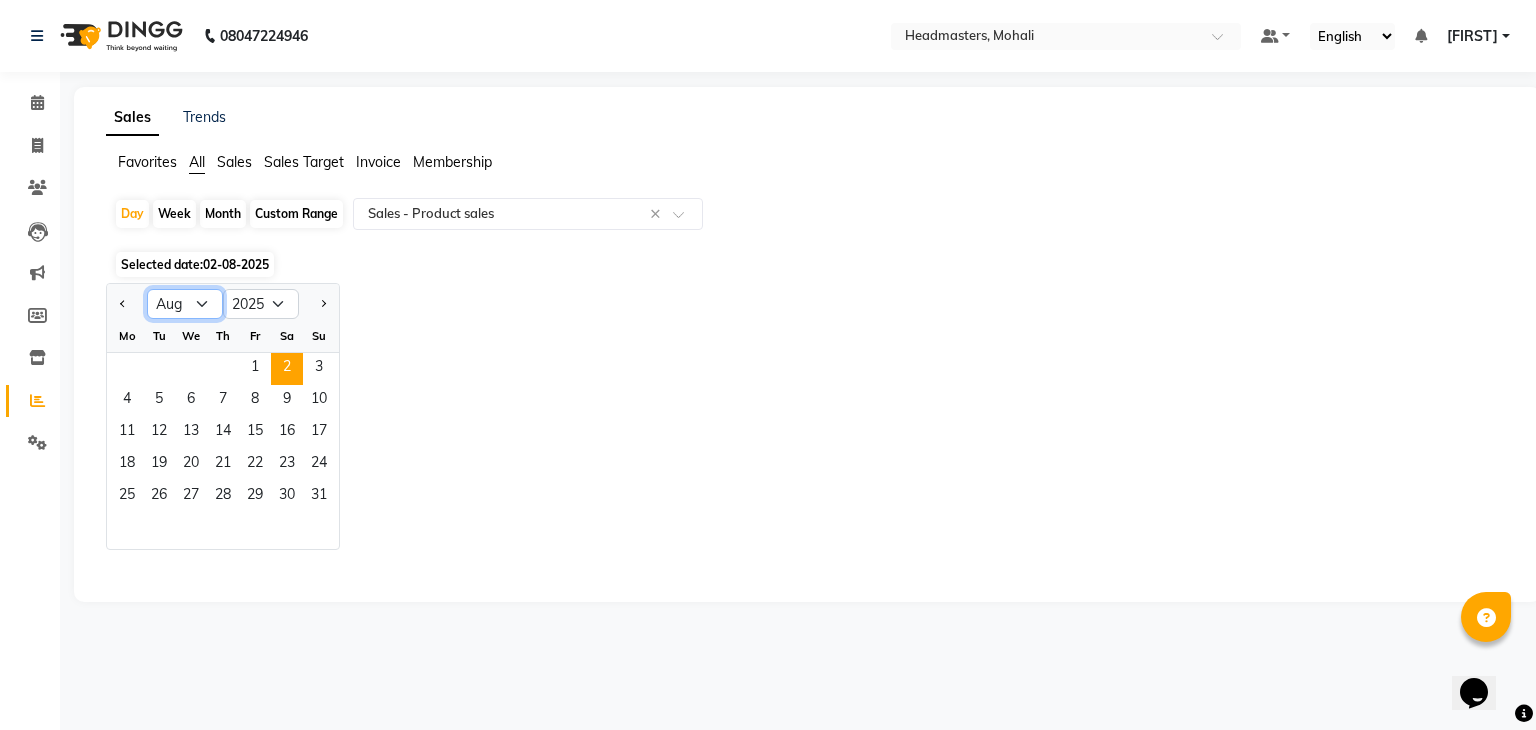 click on "Jan Feb Mar Apr May Jun Jul Aug Sep Oct Nov Dec" 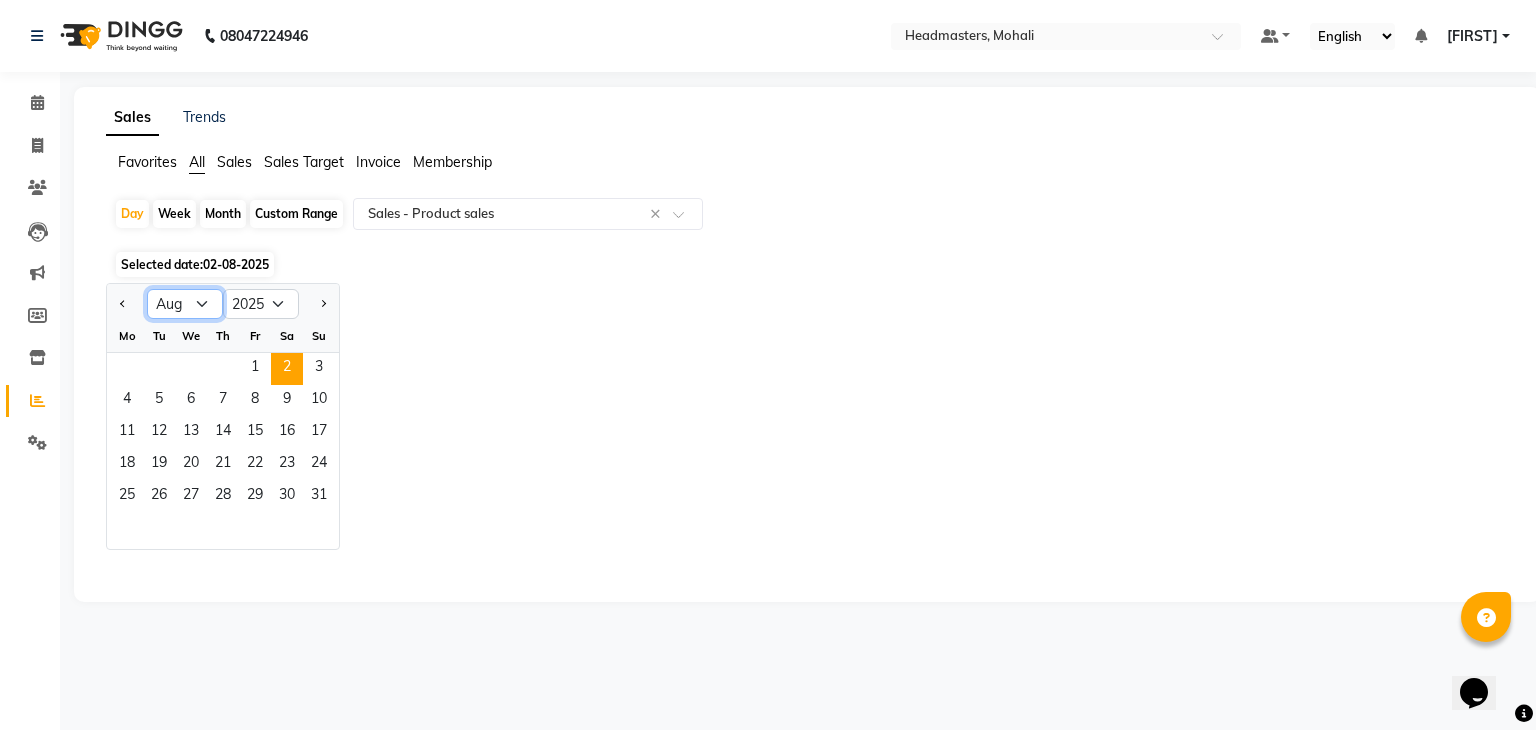 select on "7" 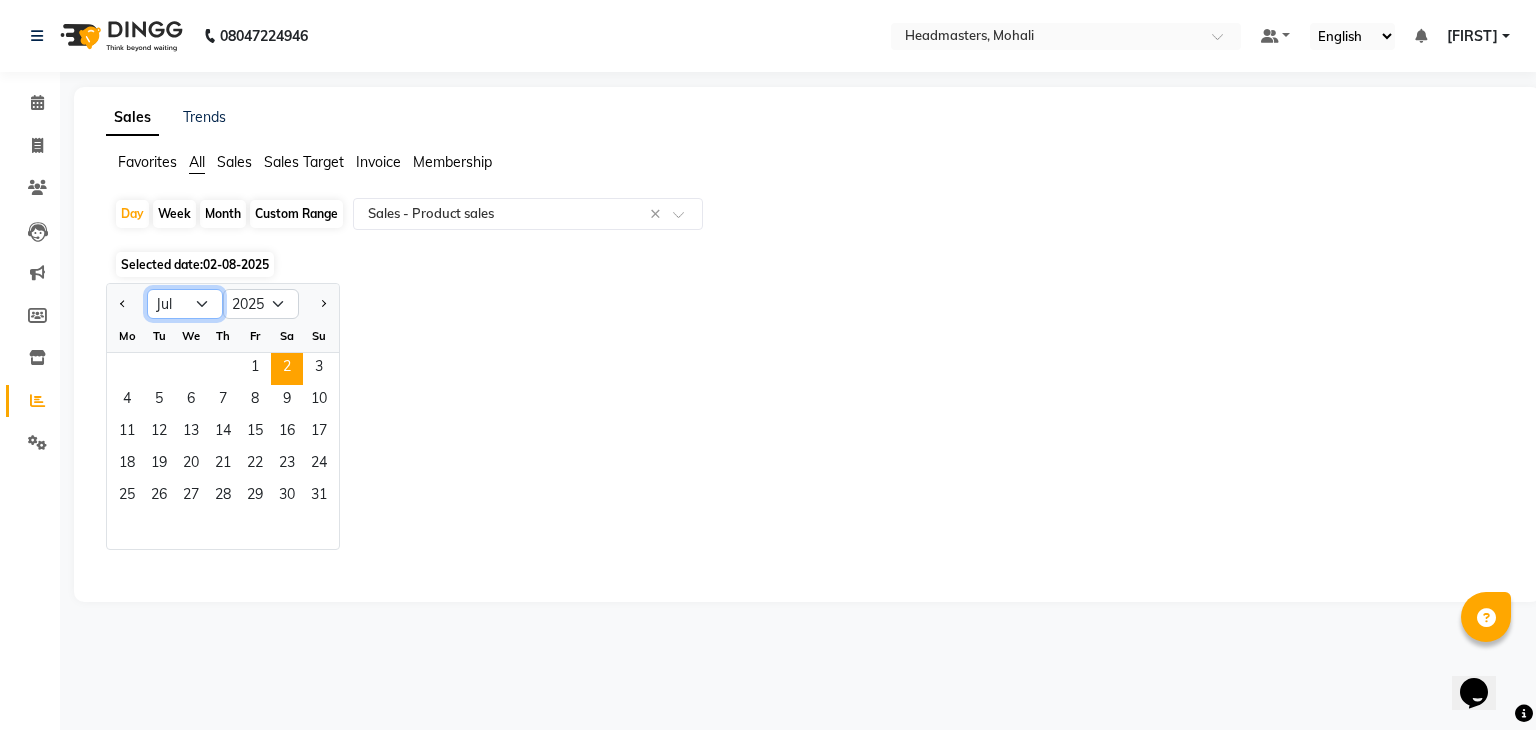 click on "Jan Feb Mar Apr May Jun Jul Aug Sep Oct Nov Dec" 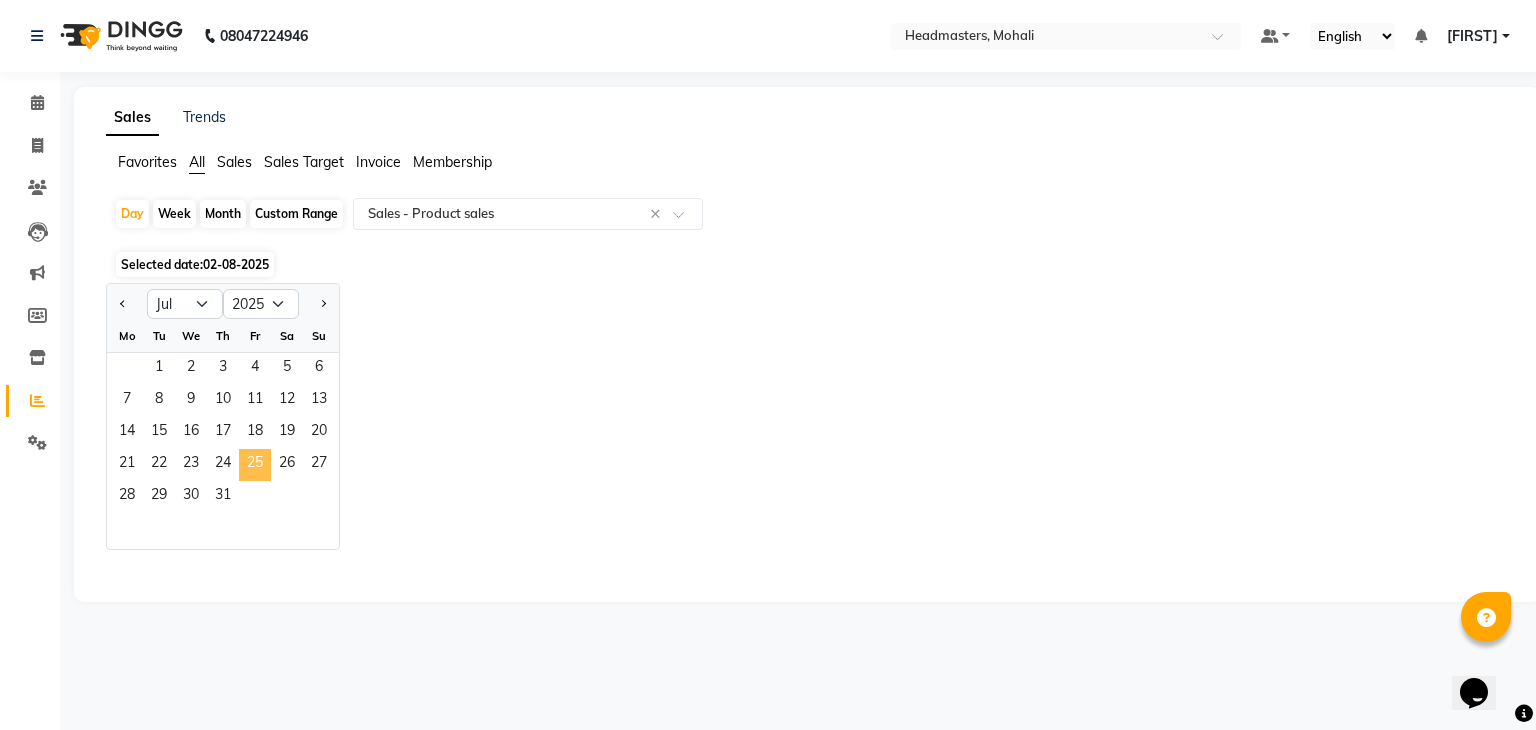 click on "25" 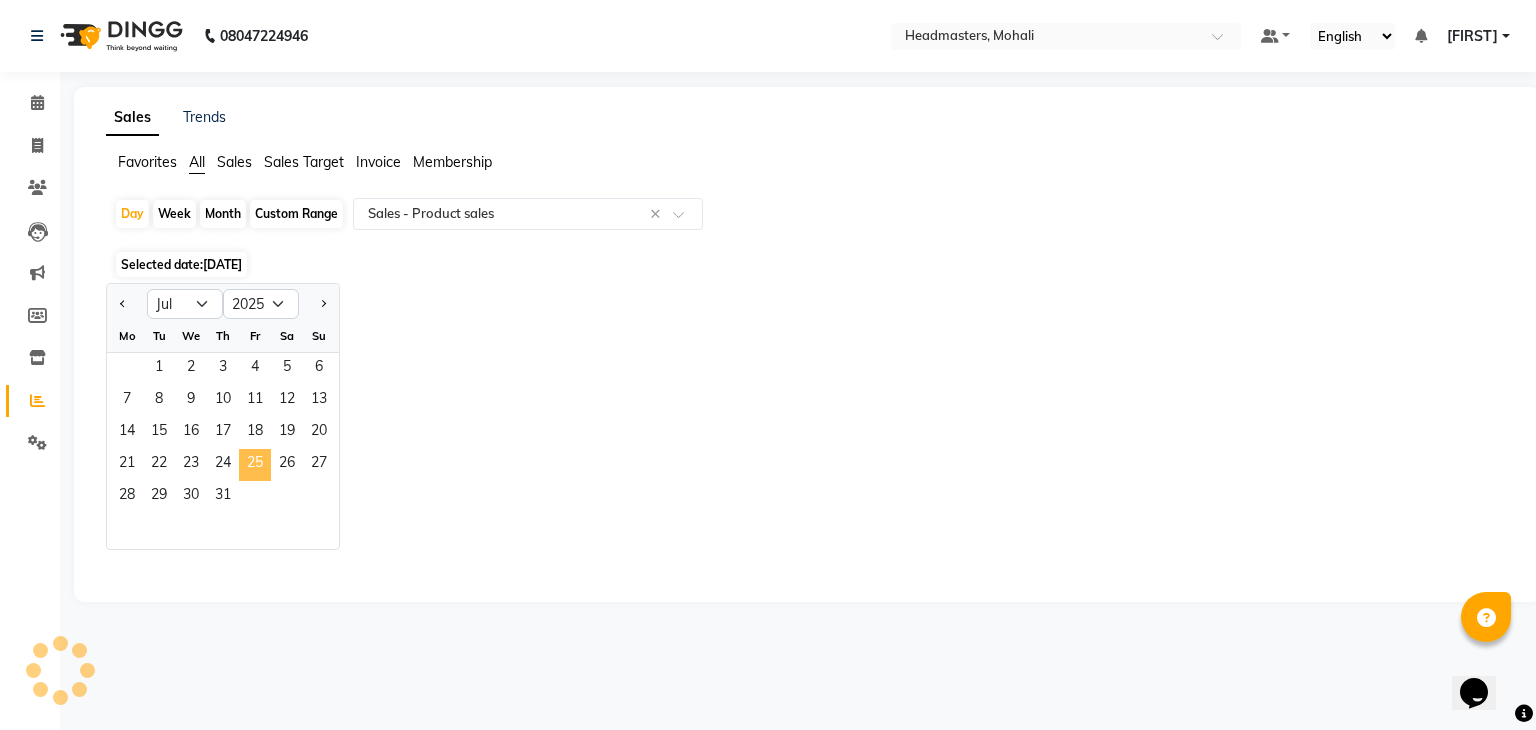 select on "csv" 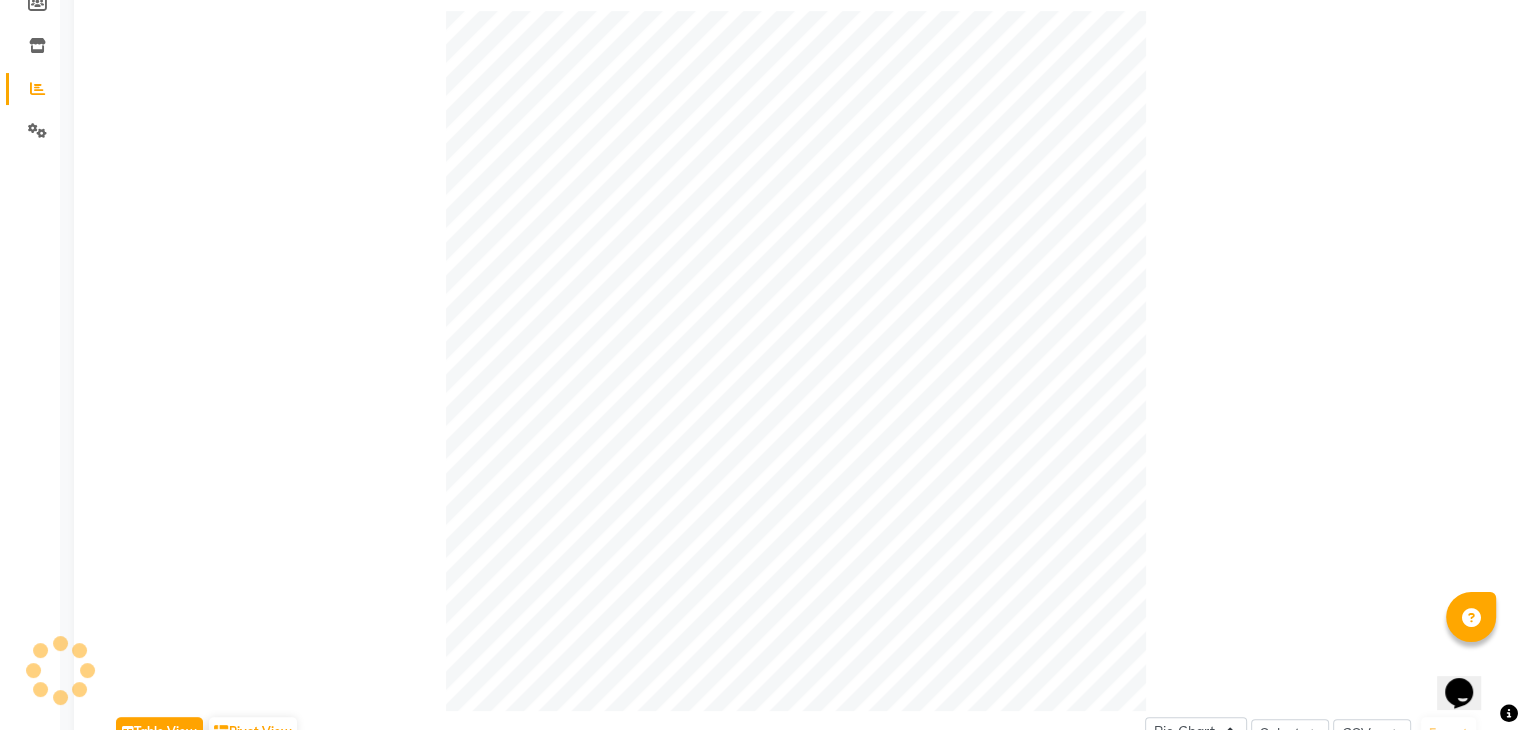scroll, scrollTop: 0, scrollLeft: 0, axis: both 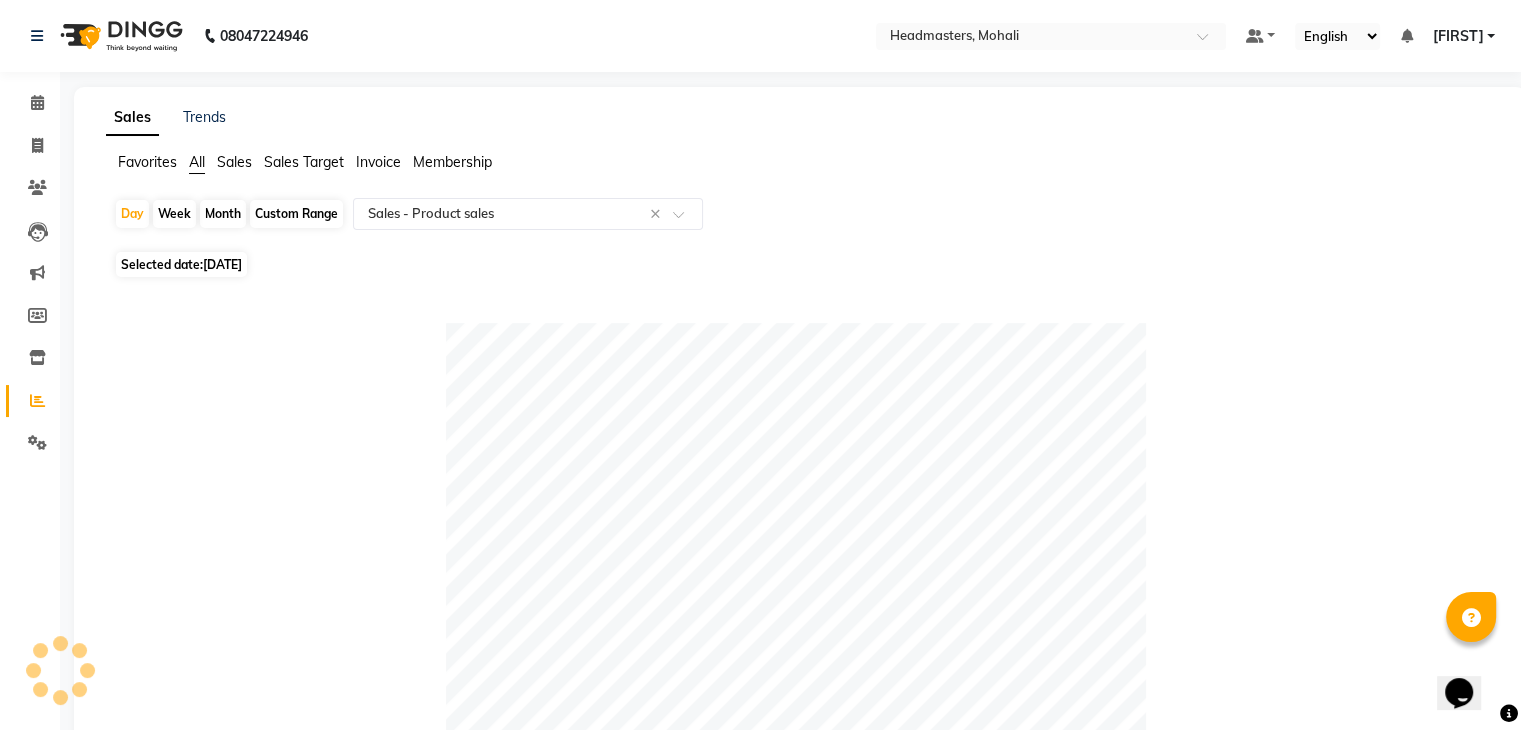 click on "[DATE]" 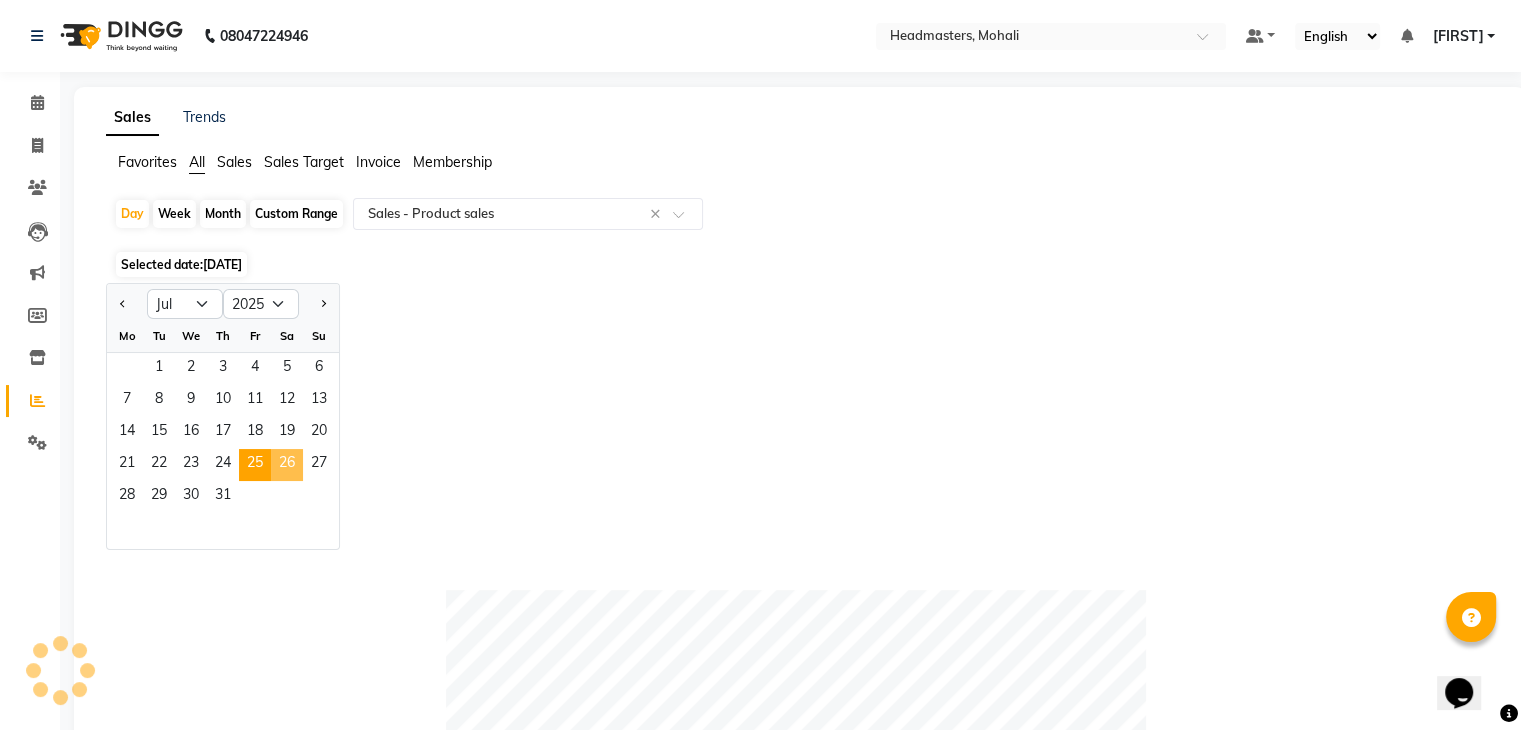 click on "26" 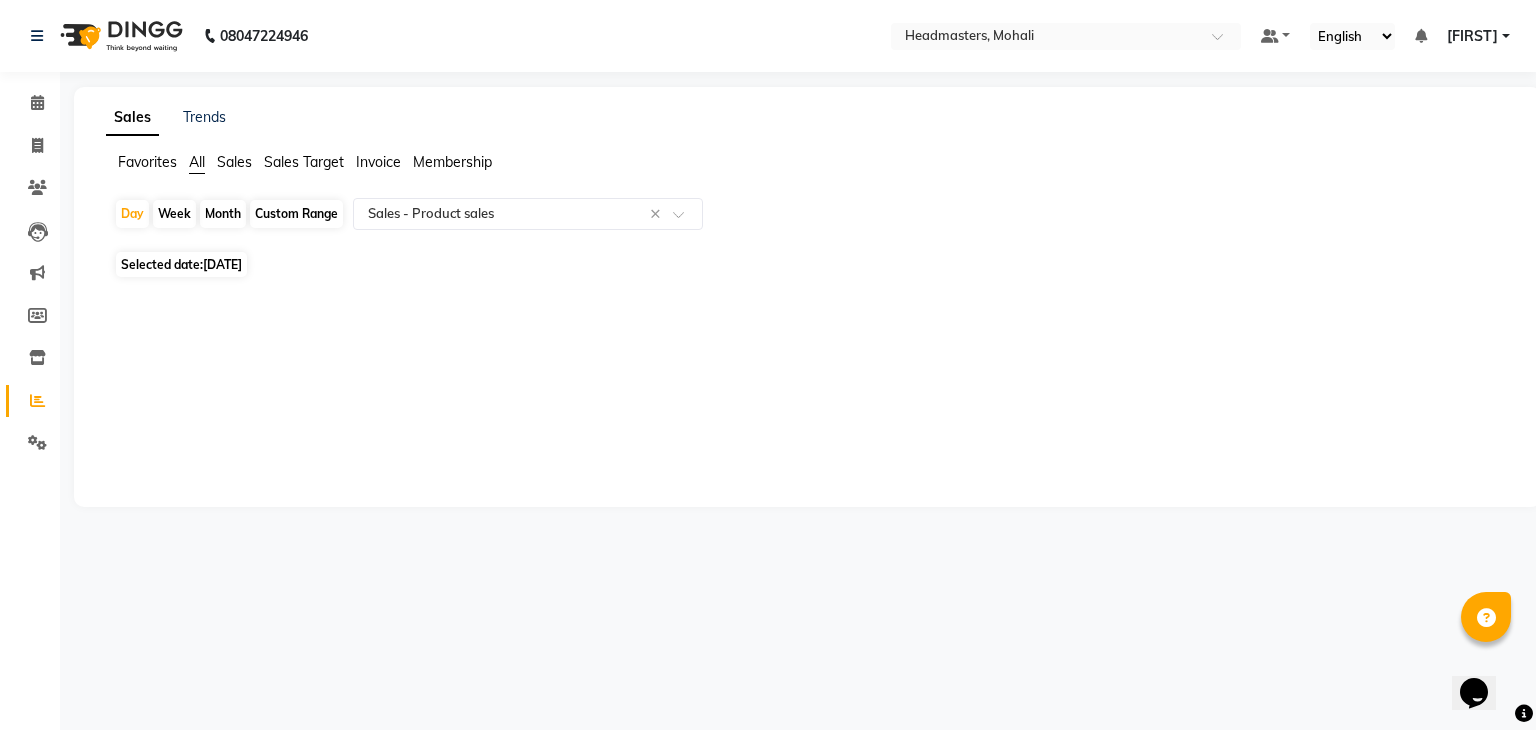 click on "₹3,099.68 ₹758.75 08047224946 Select Location × Headmasters, [CITY] Default Panel My Panel English ENGLISH Español العربية मराठी हिंदी ગુજરાતી தமிழ் 中文 Notifications nothing to show [FIRST] Manage Profile Change Password Sign out Version:3.15.11 ☀ Headmasters, [CITY] Calendar Invoice Clients Leads Marketing Members Inventory Reports Settings Completed InProgress Upcoming Dropped Tentative Check-In Confirm Bookings Segments Page Builder Sales Trends Favorites All Sales Sales Target Invoice Membership Day Week Month Custom Range Select Report Type × Sales - Product sales × Selected date: 26-07-2025 ★ Mark as Favorite Choose how you'd like to save "" report to favorites Save to Personal Favorites: Only you can see this report in your favorites tab. Share with Organization: Everyone in your organization can see this report in their favorites tab. Save to Favorites" at bounding box center [768, 365] 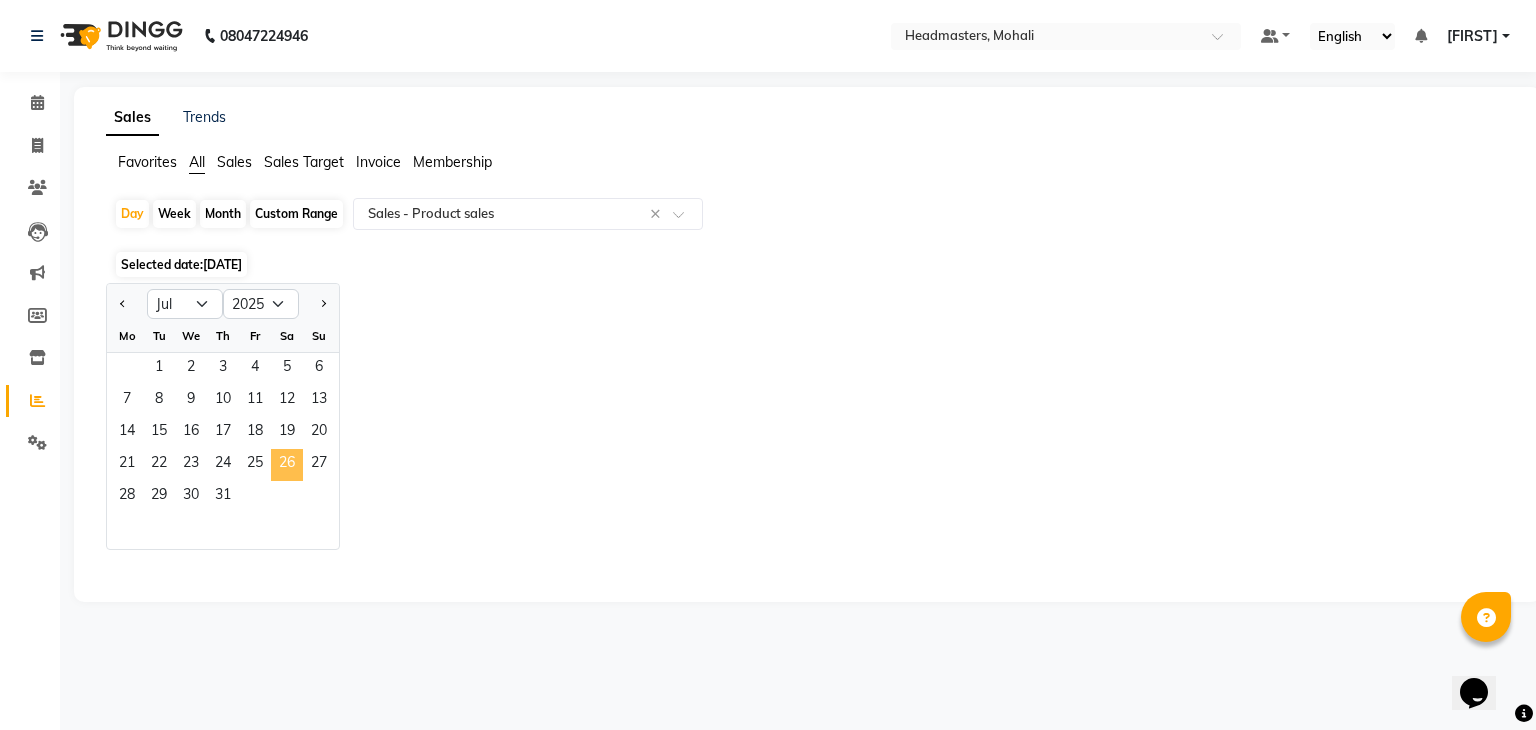 click on "26" 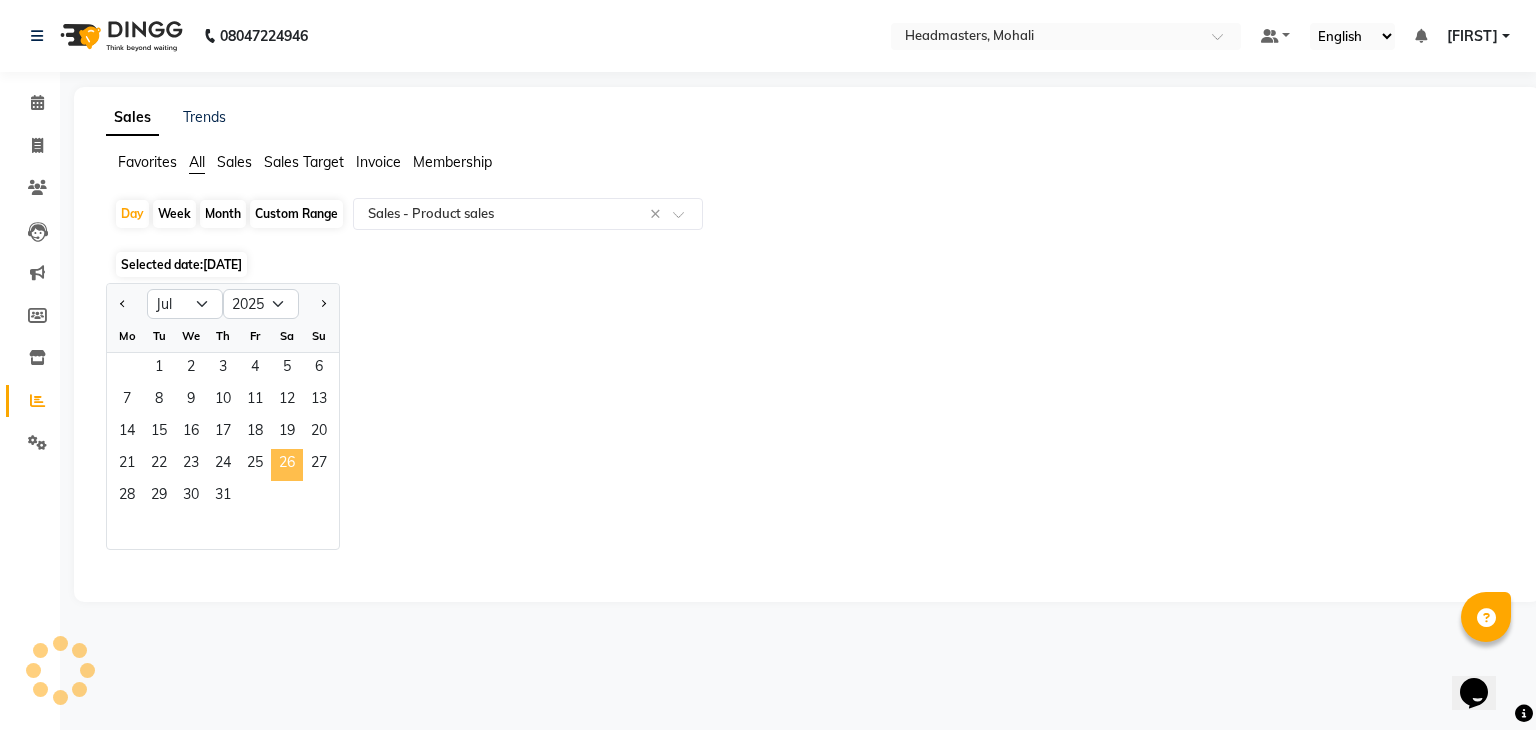 select on "csv" 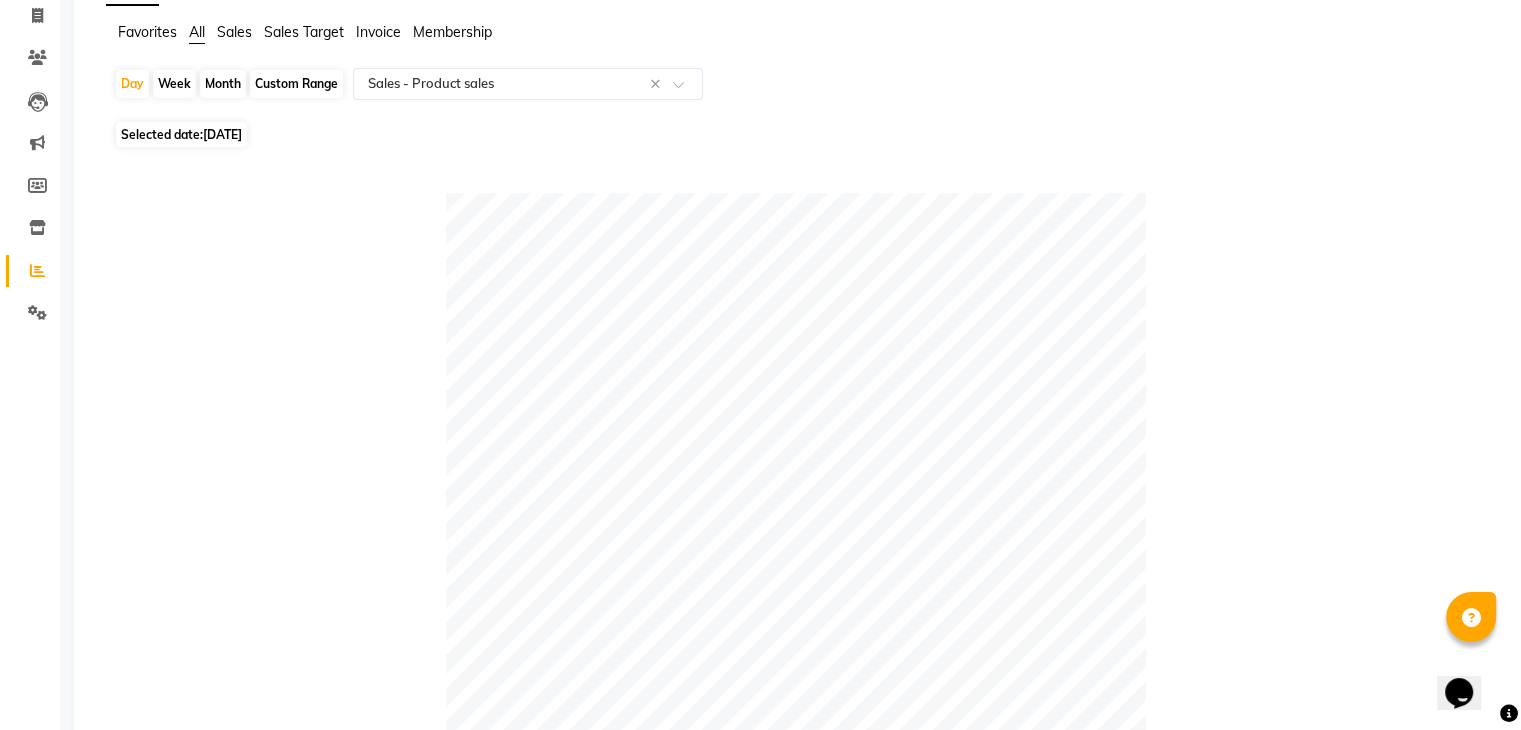 scroll, scrollTop: 138, scrollLeft: 0, axis: vertical 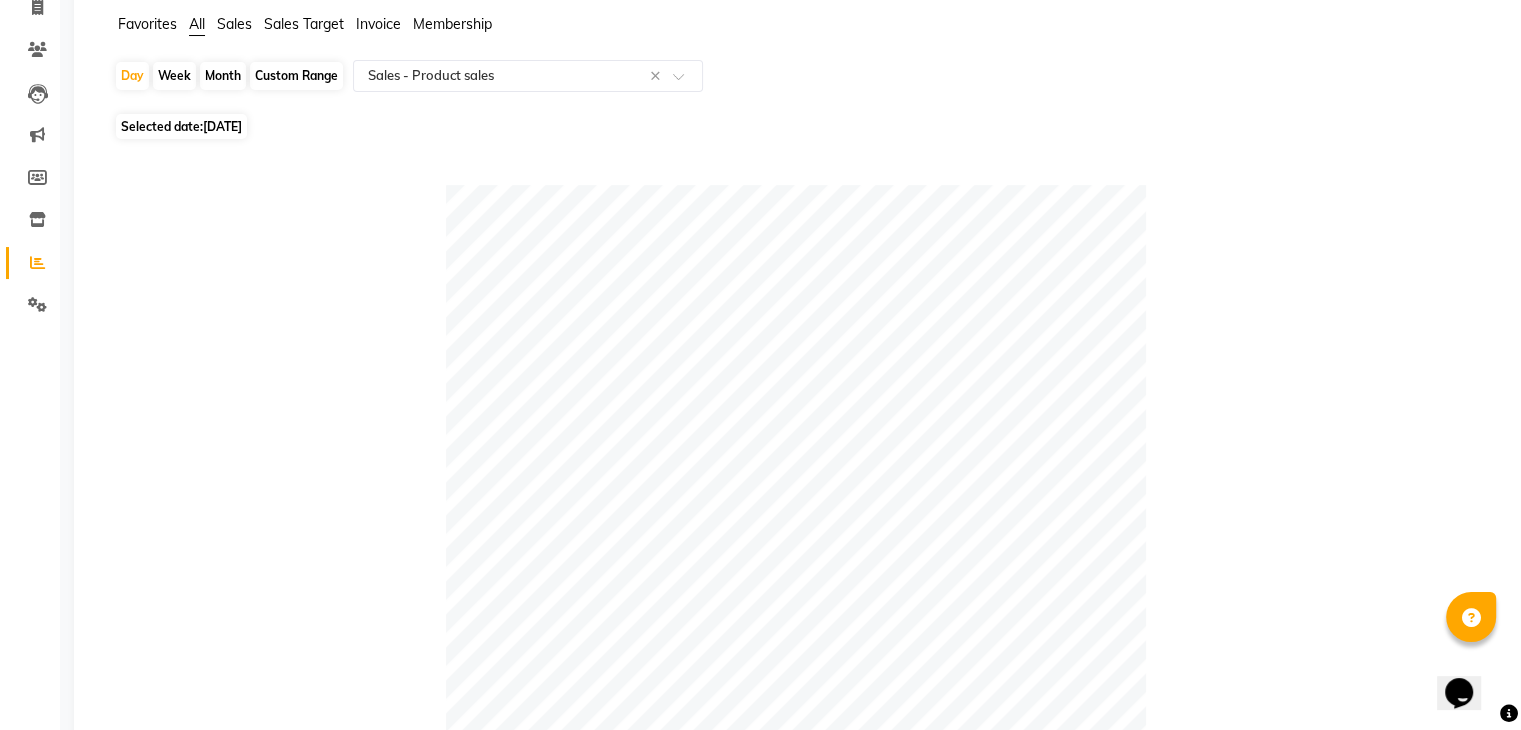 click on "[DATE]" 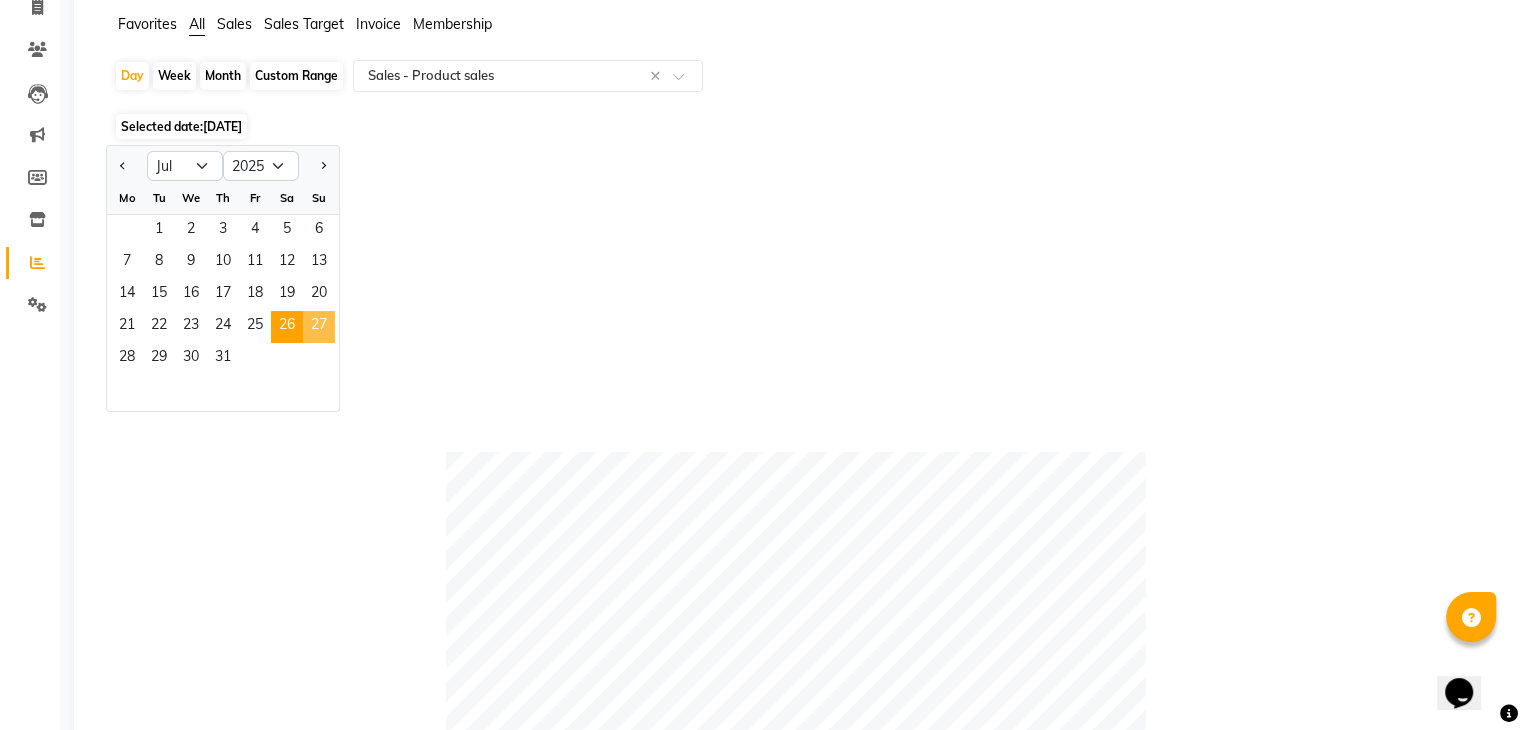 click on "27" 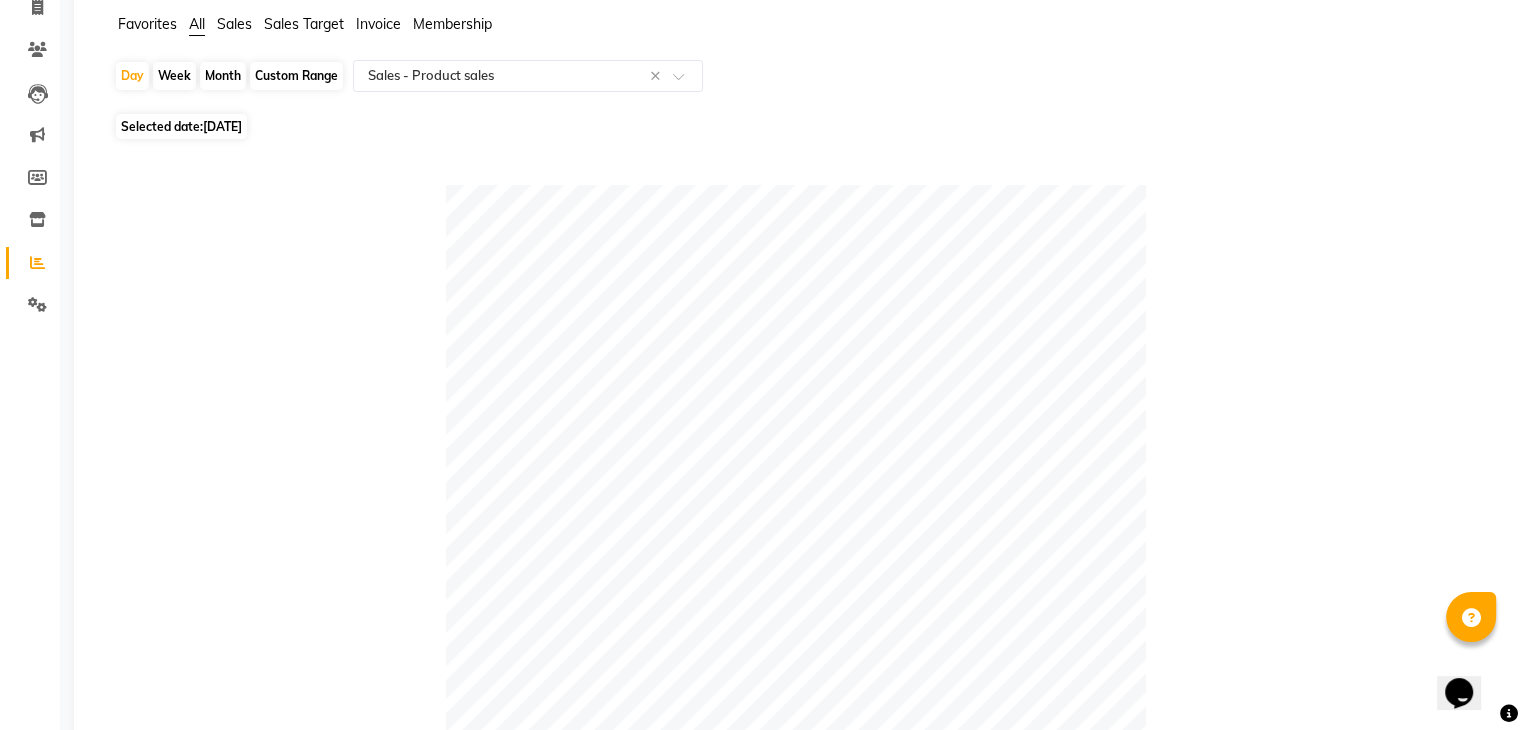 click on "[DATE]" 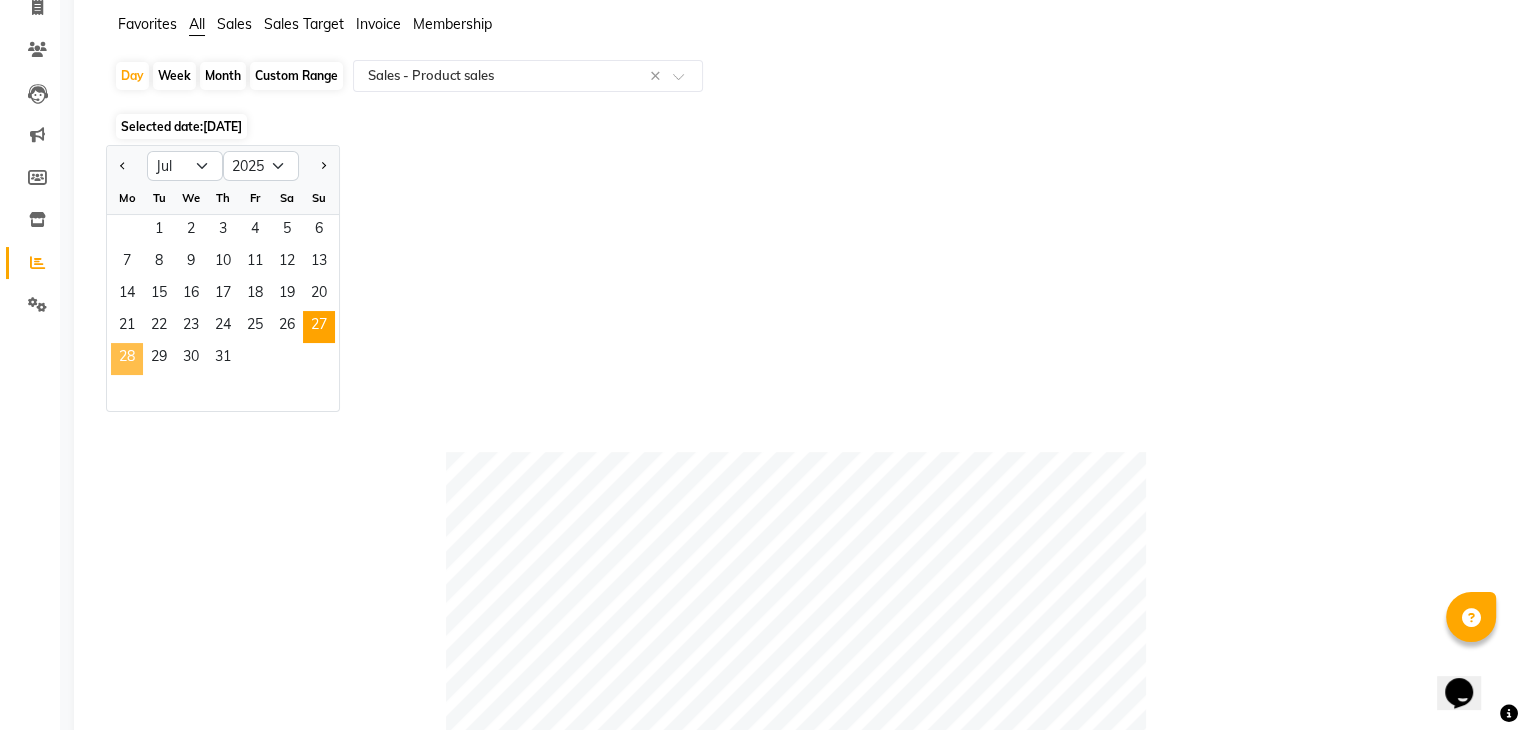 click on "28" 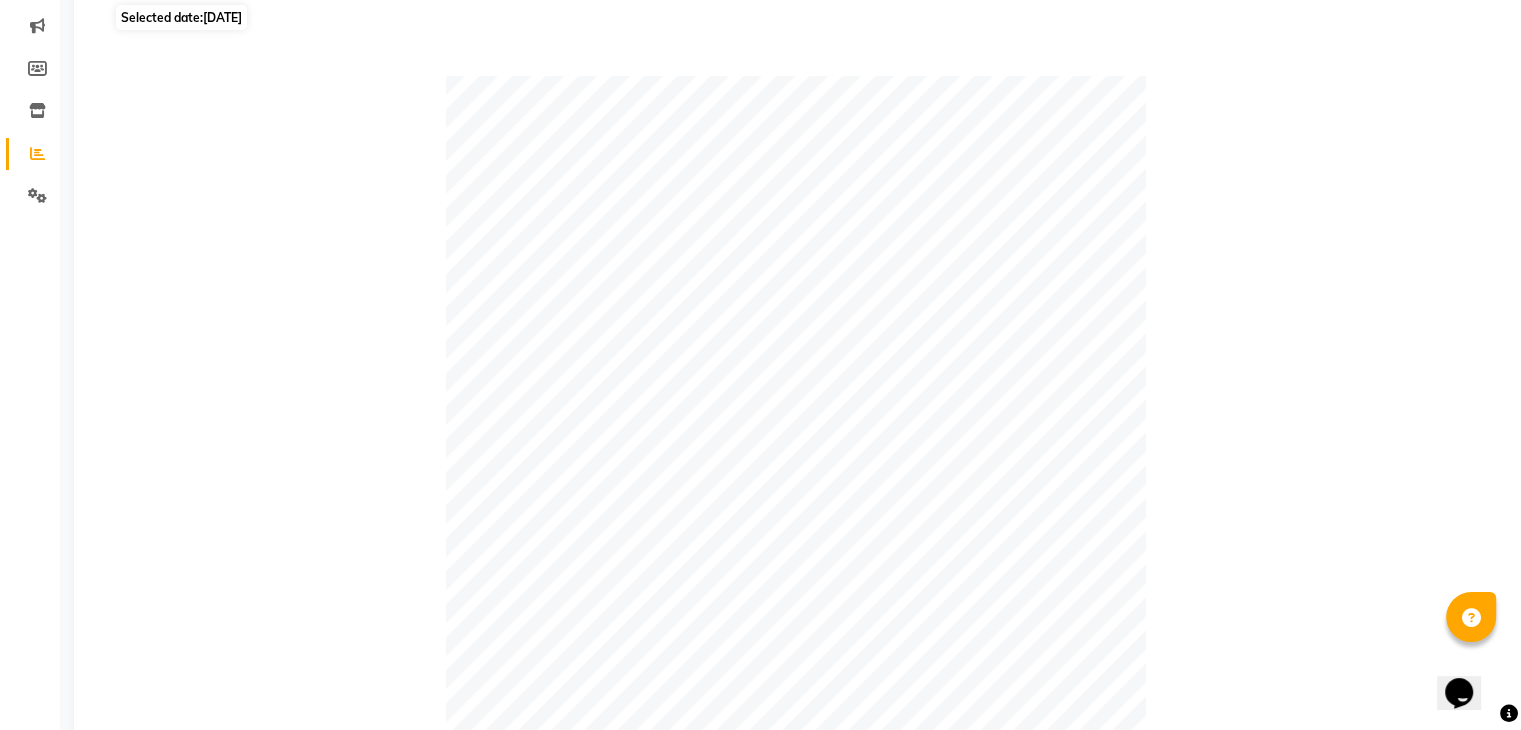 scroll, scrollTop: 0, scrollLeft: 0, axis: both 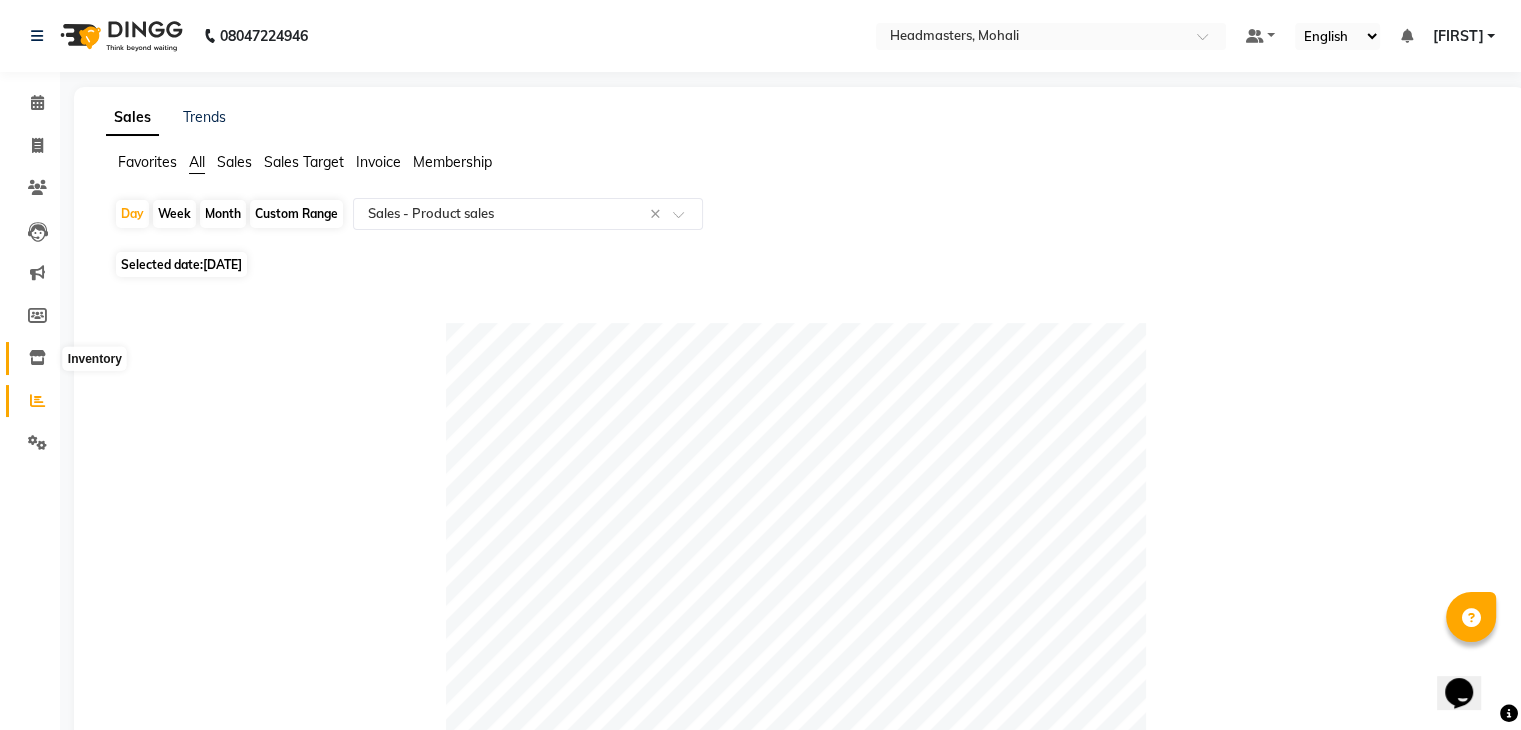 click 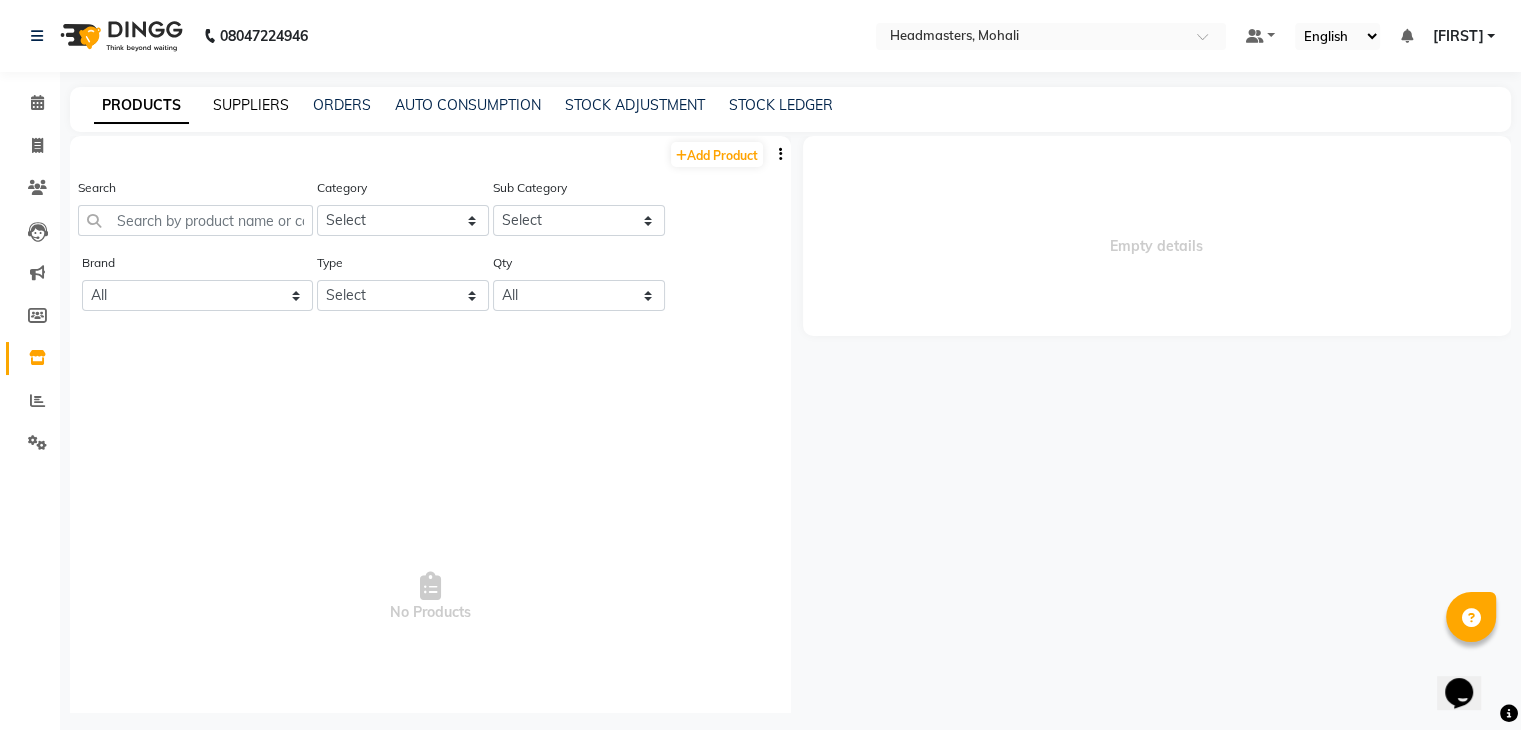click on "SUPPLIERS" 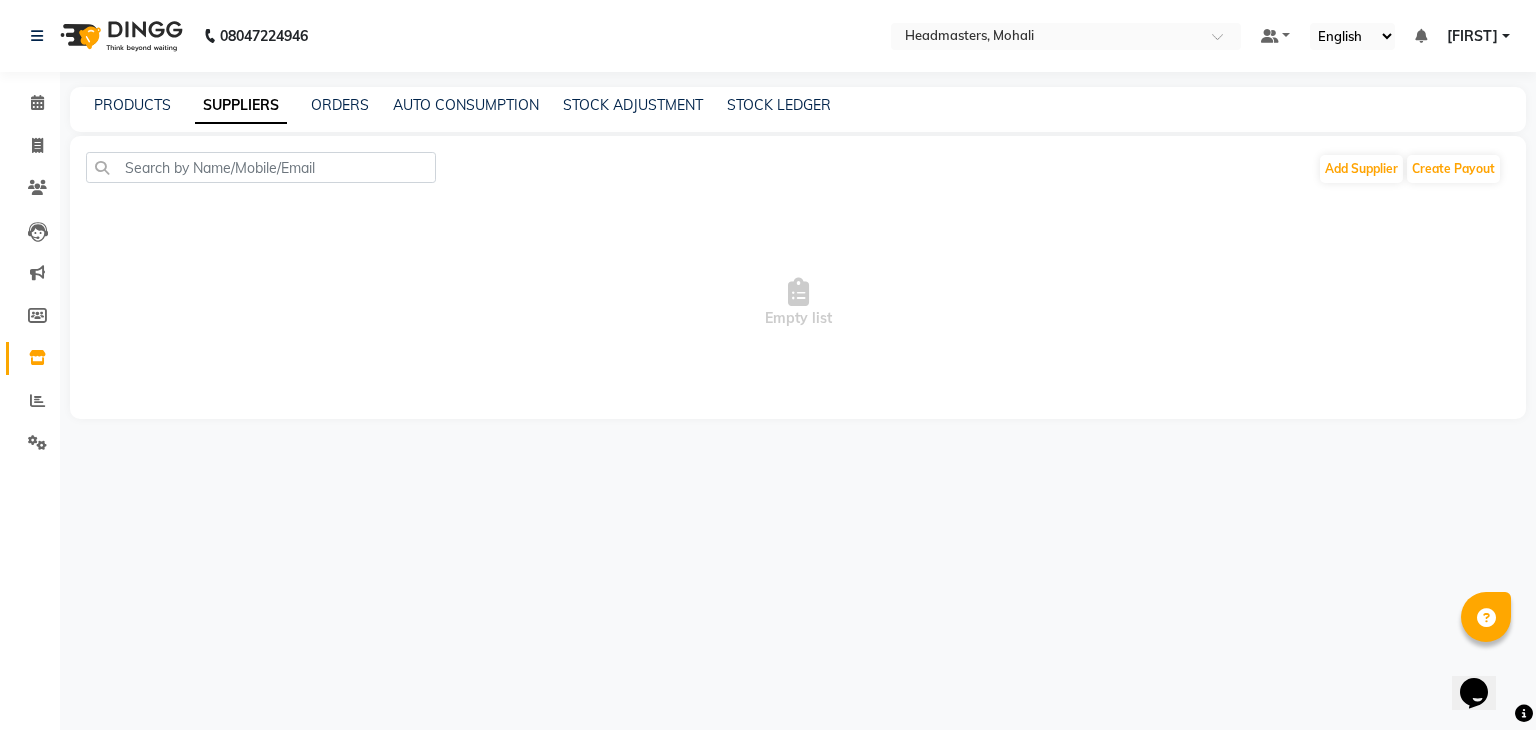 click on "PRODUCTS SUPPLIERS ORDERS AUTO CONSUMPTION STOCK ADJUSTMENT STOCK LEDGER" 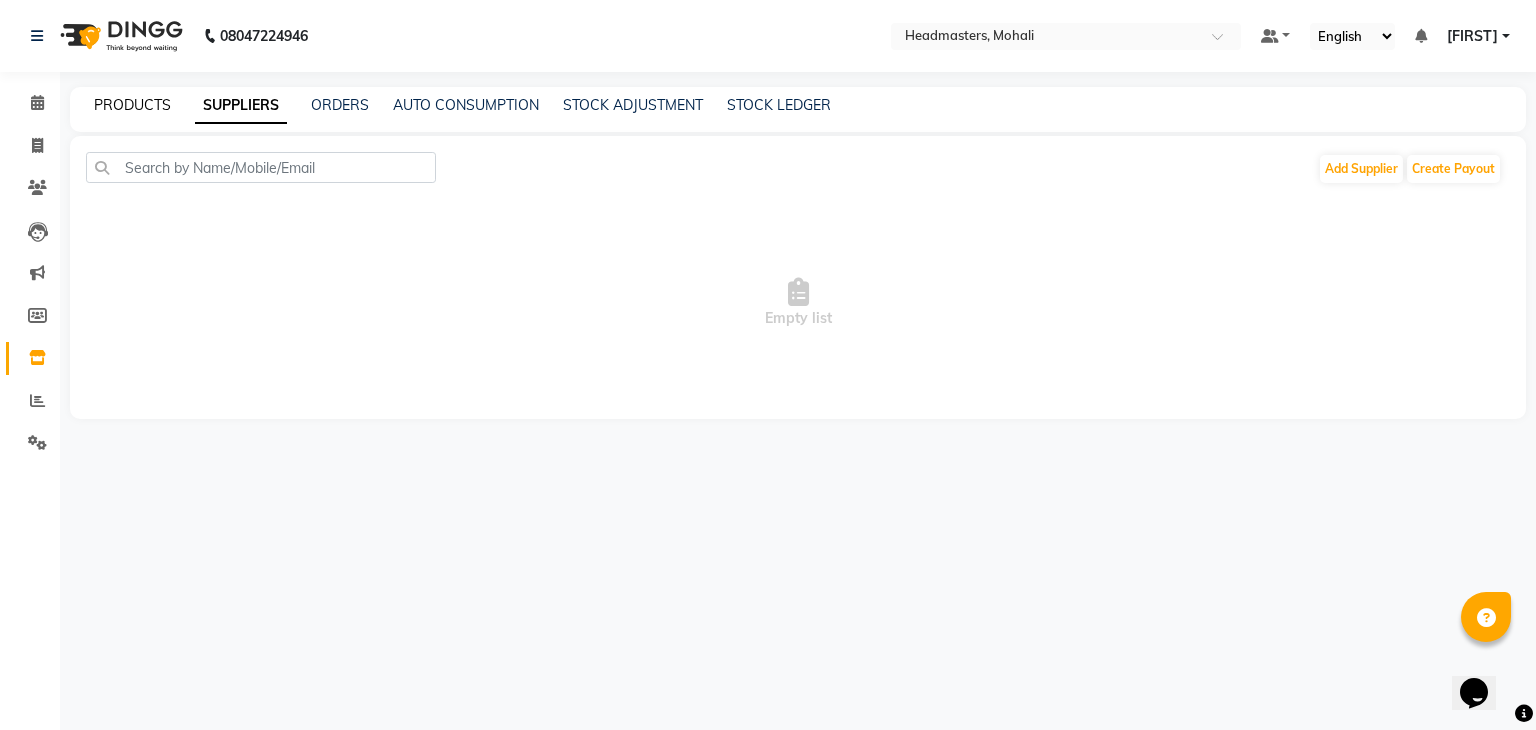 click on "PRODUCTS" 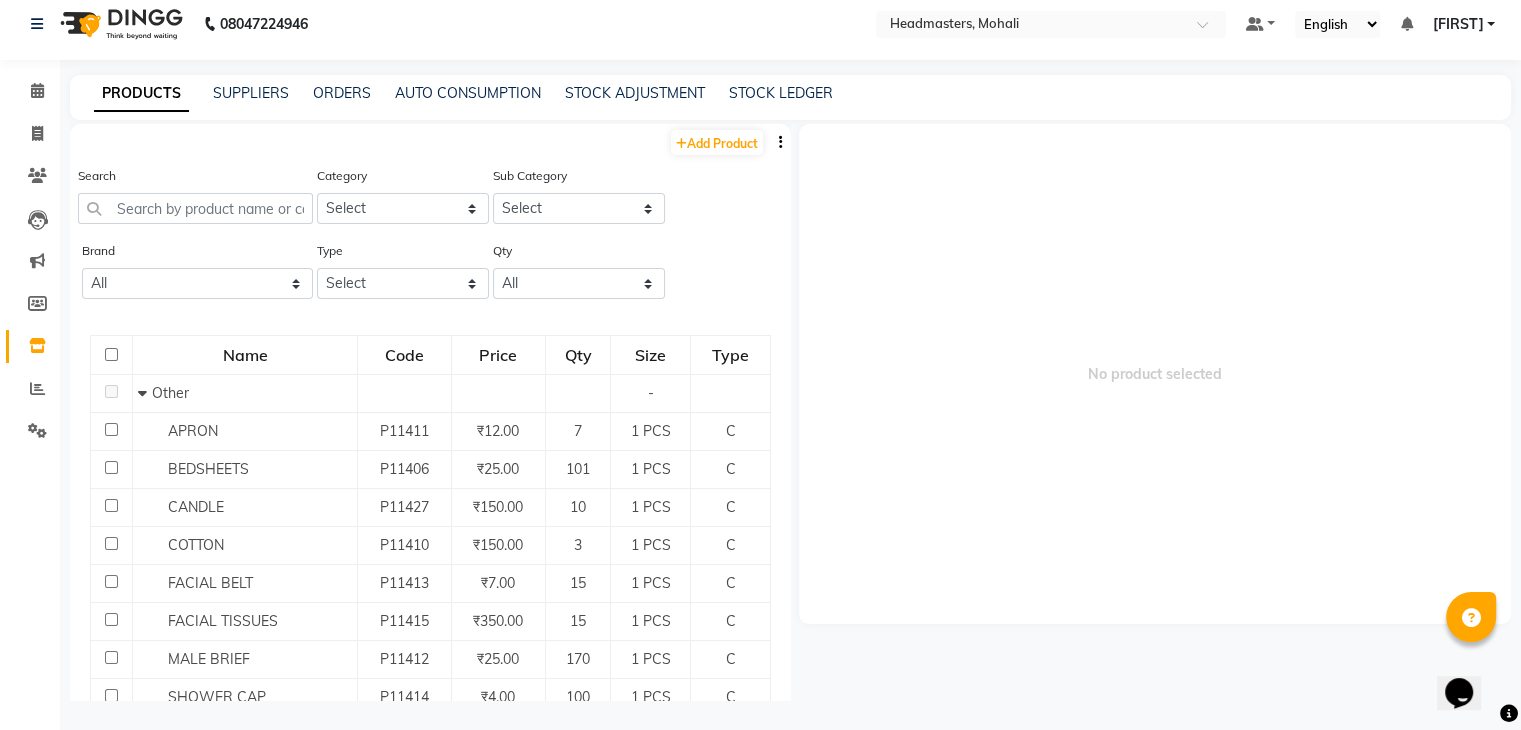scroll, scrollTop: 13, scrollLeft: 0, axis: vertical 